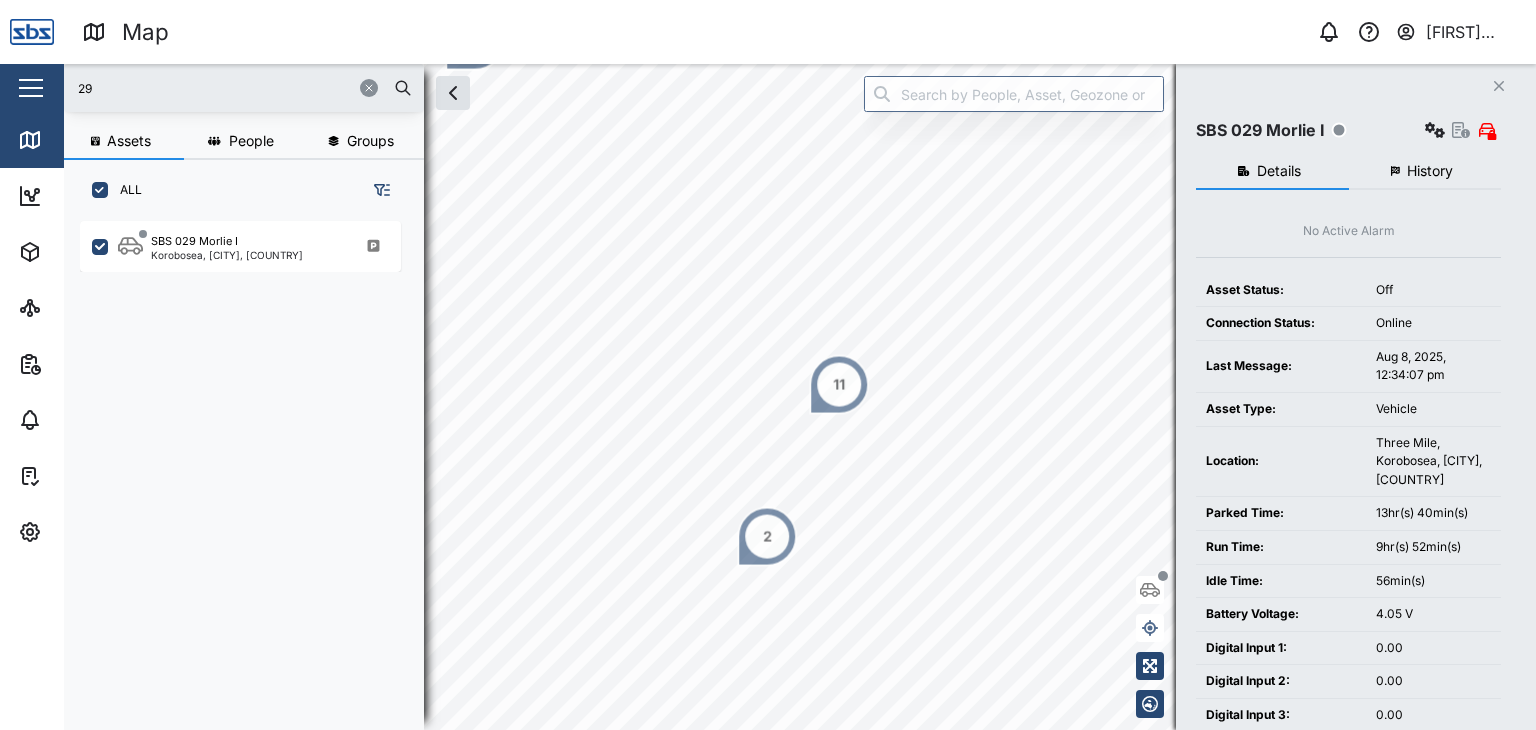 scroll, scrollTop: 0, scrollLeft: 0, axis: both 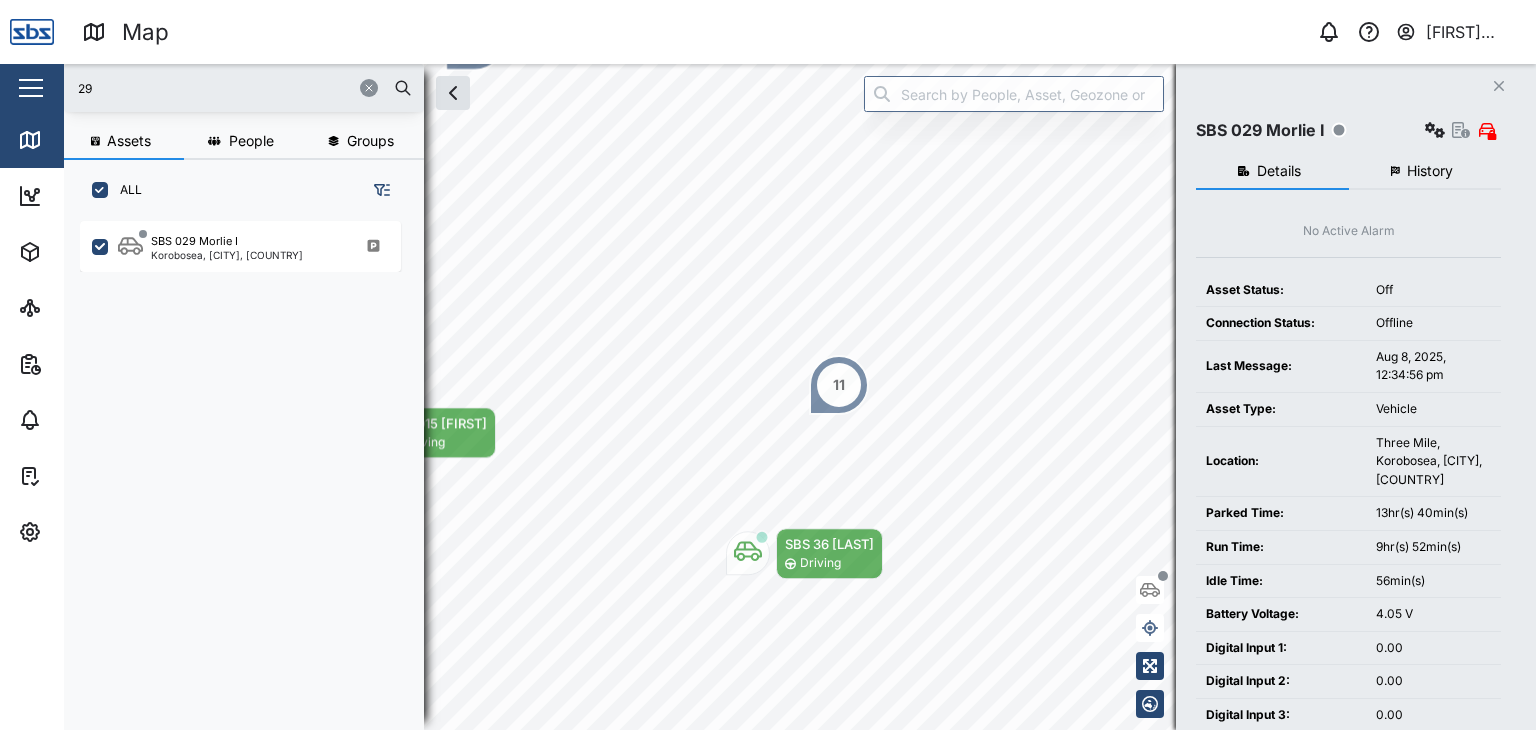 drag, startPoint x: 108, startPoint y: 84, endPoint x: 57, endPoint y: 77, distance: 51.47815 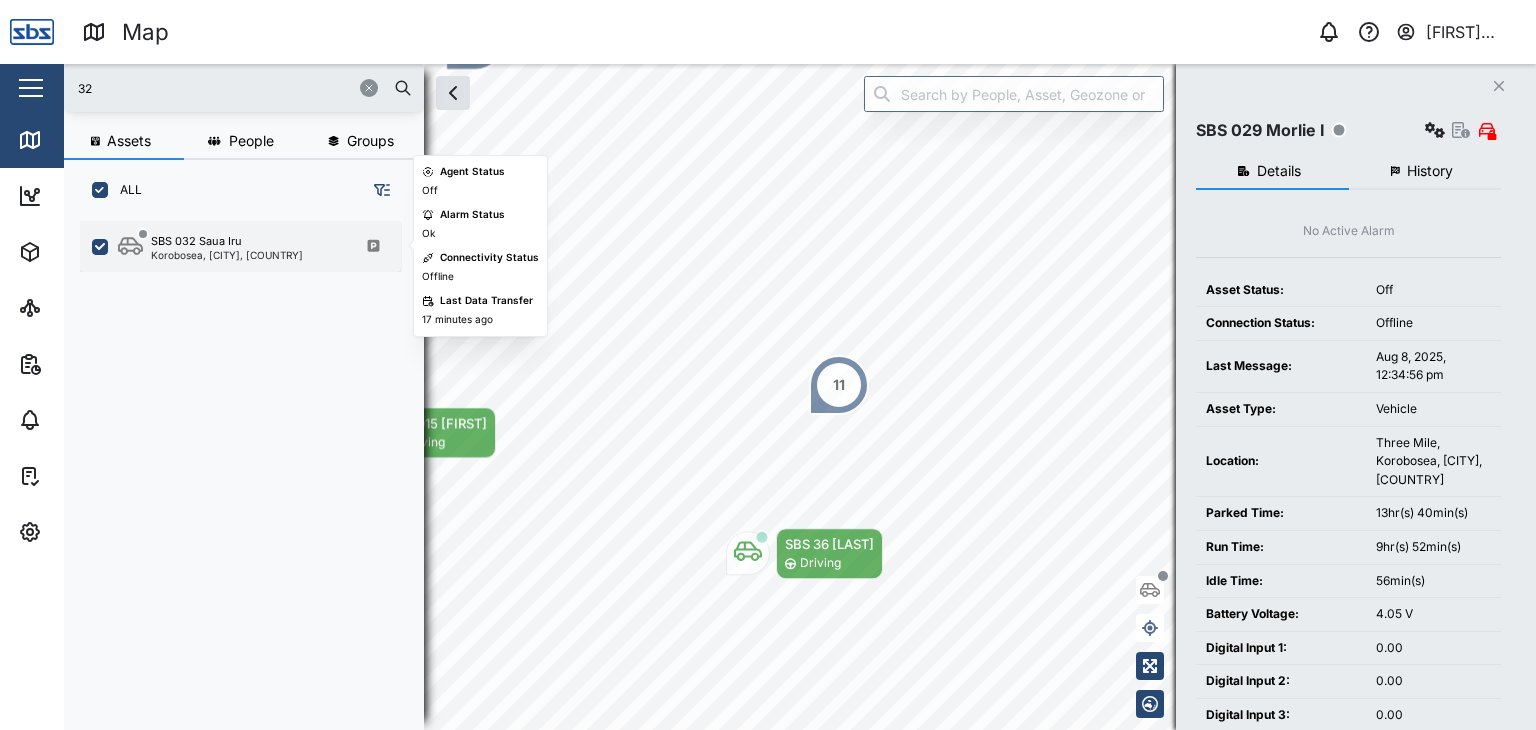 click on "Korobosea,
[CITY], [COUNTRY]" at bounding box center [227, 255] 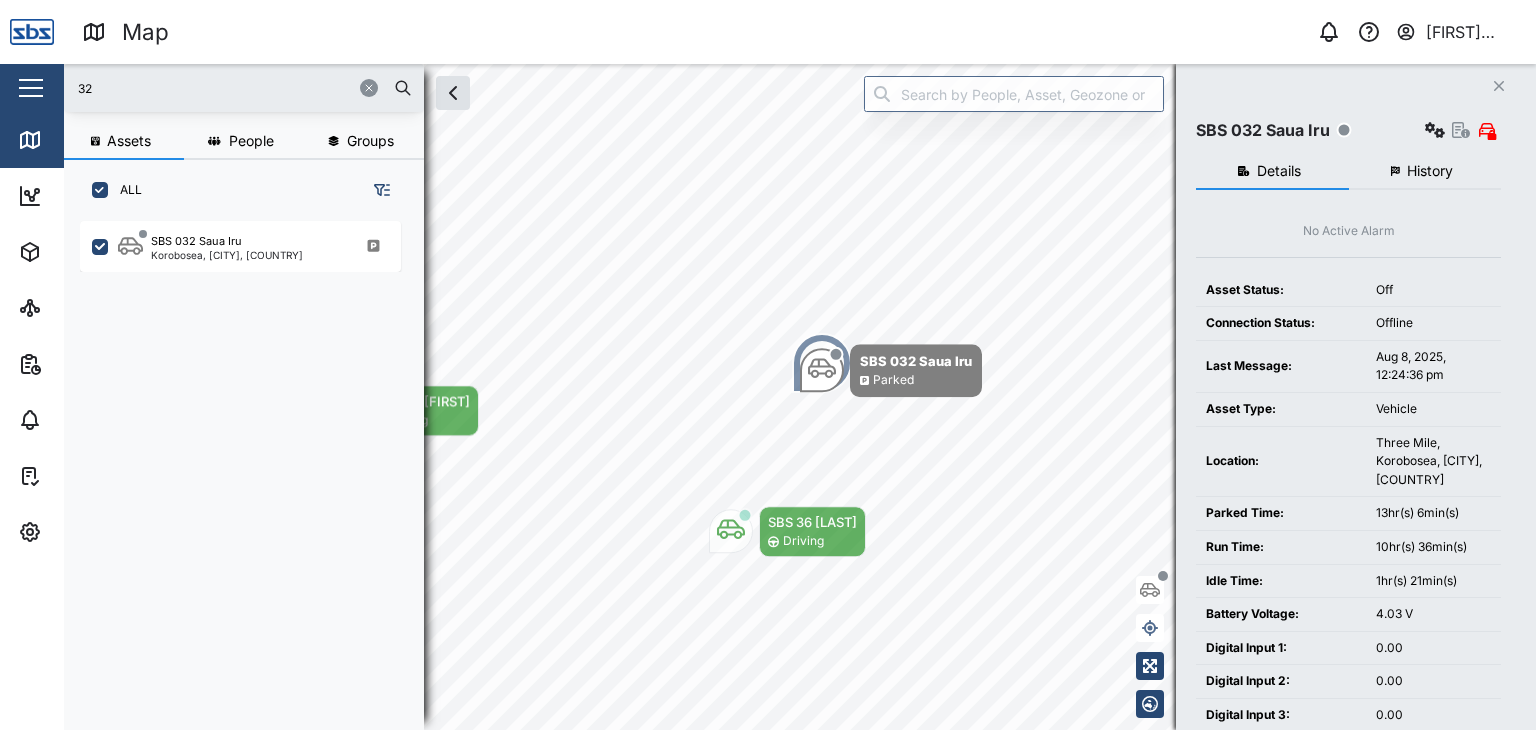 drag, startPoint x: 102, startPoint y: 83, endPoint x: 52, endPoint y: 73, distance: 50.990196 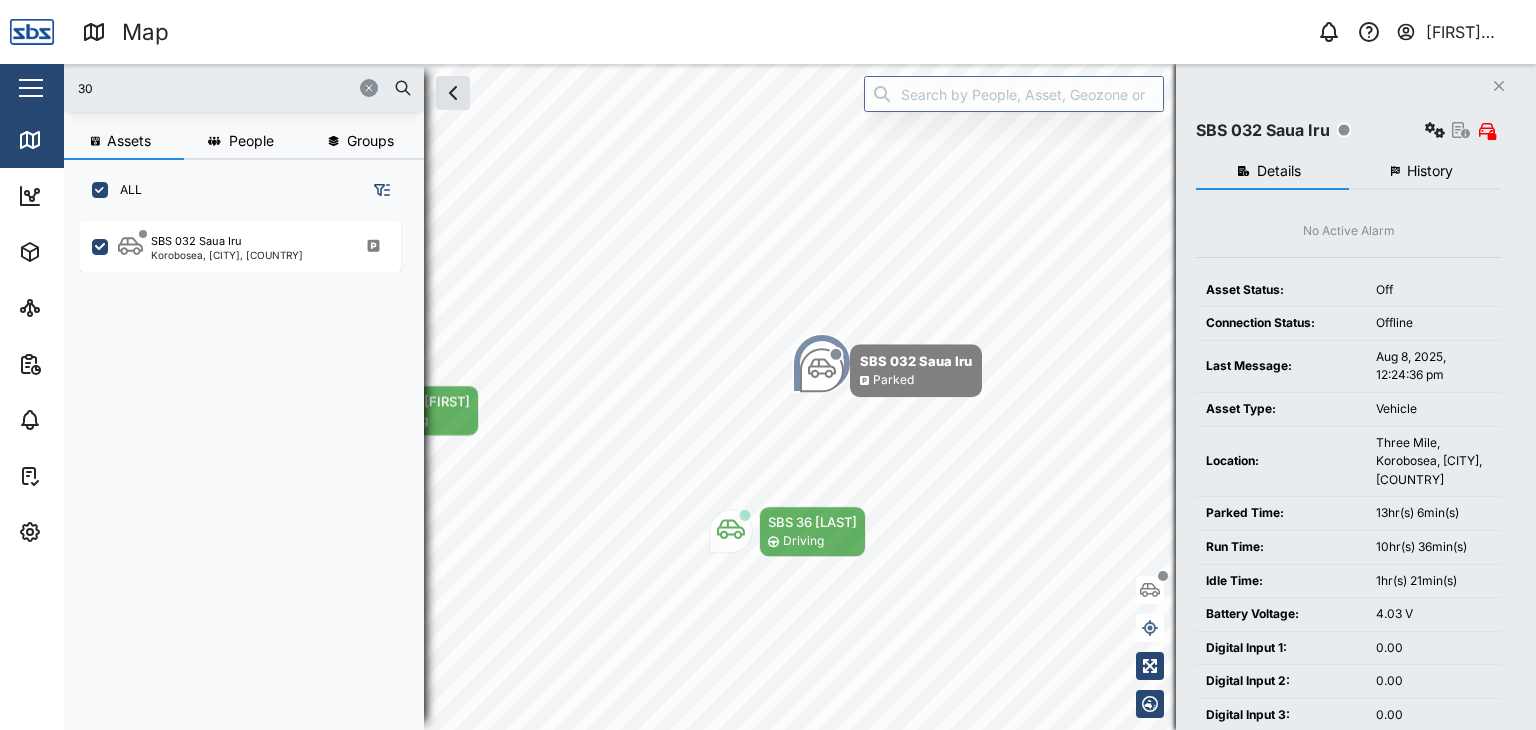 type on "30" 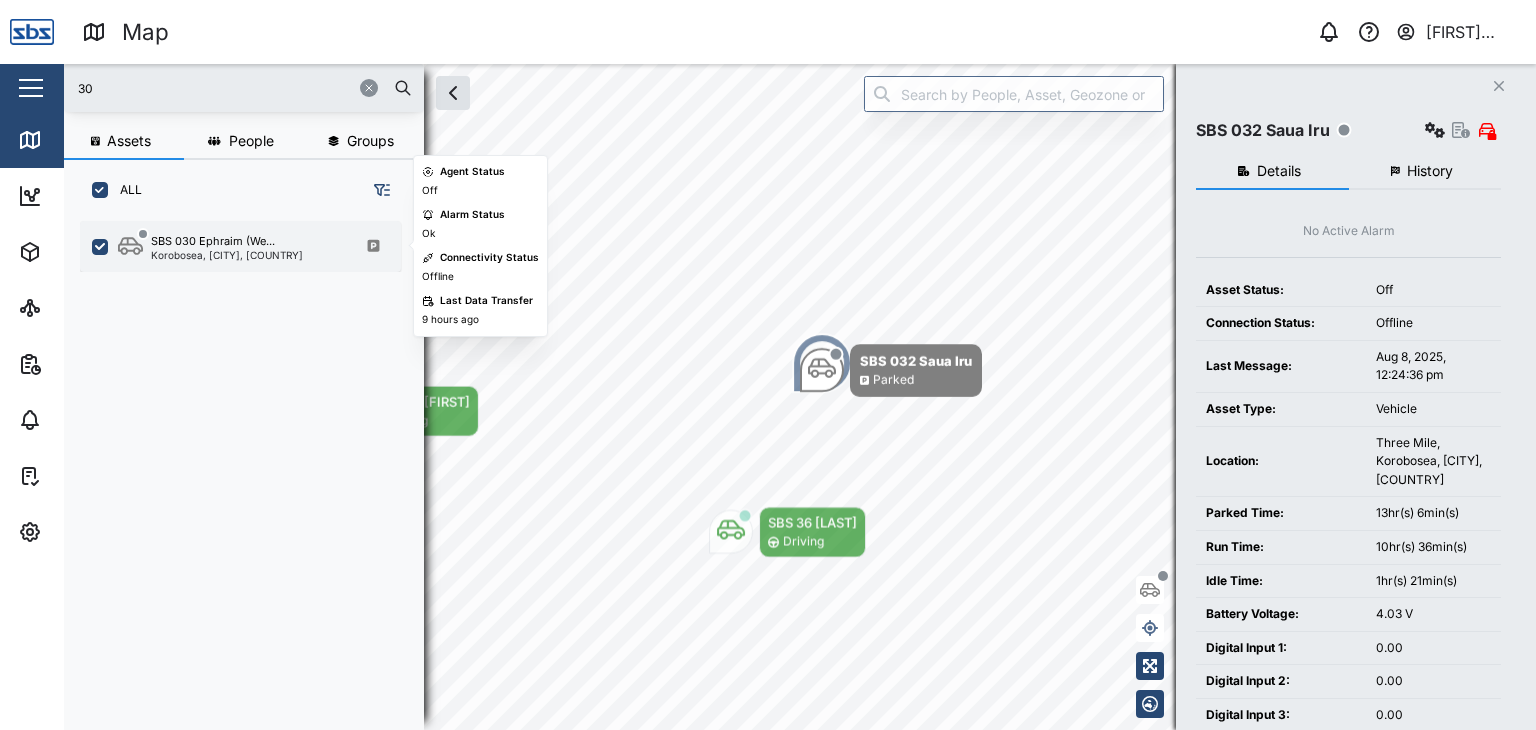 click on "[LOCATION],
[CITY]" at bounding box center (227, 255) 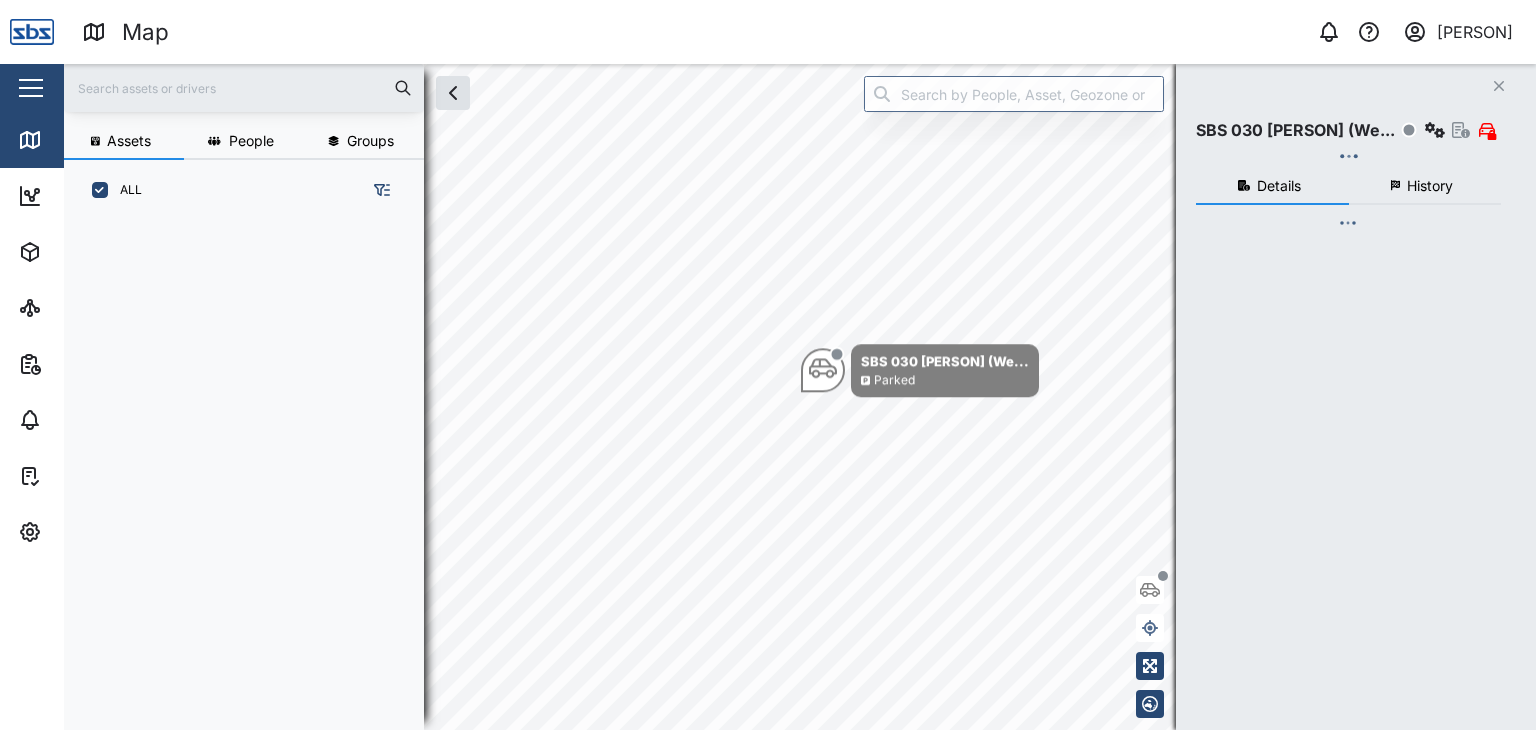 scroll, scrollTop: 0, scrollLeft: 0, axis: both 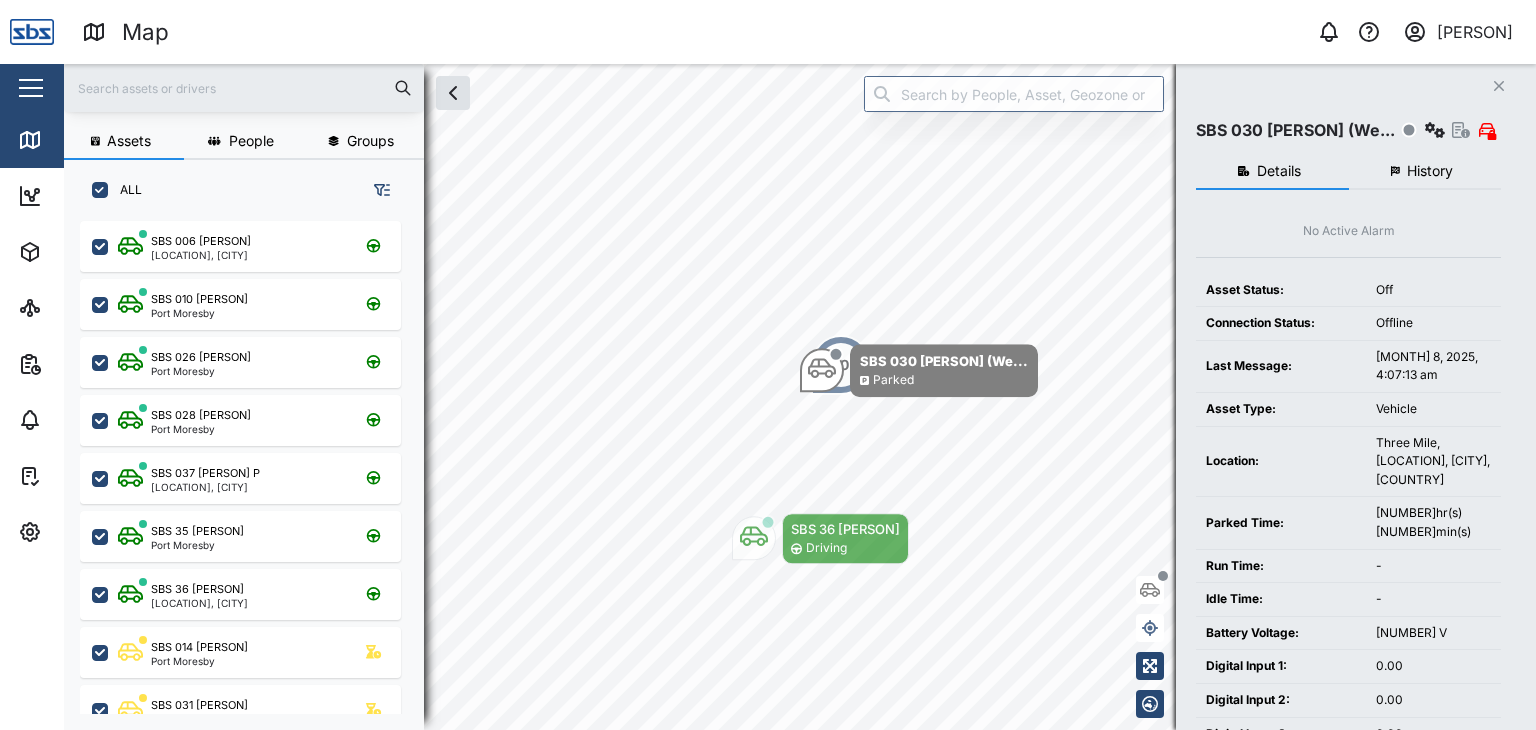 click at bounding box center (244, 88) 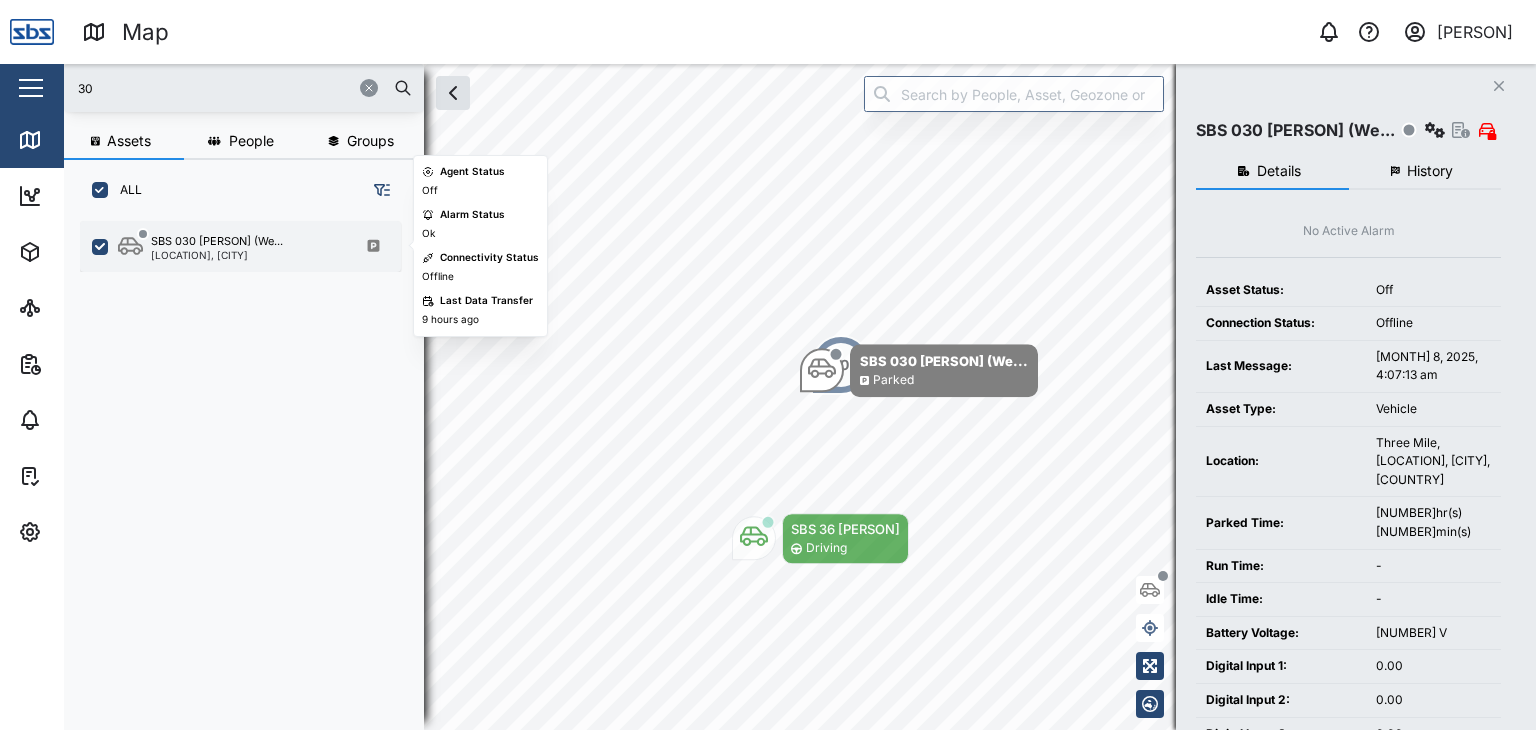 click on "[LOCATION],
[CITY]" at bounding box center [217, 255] 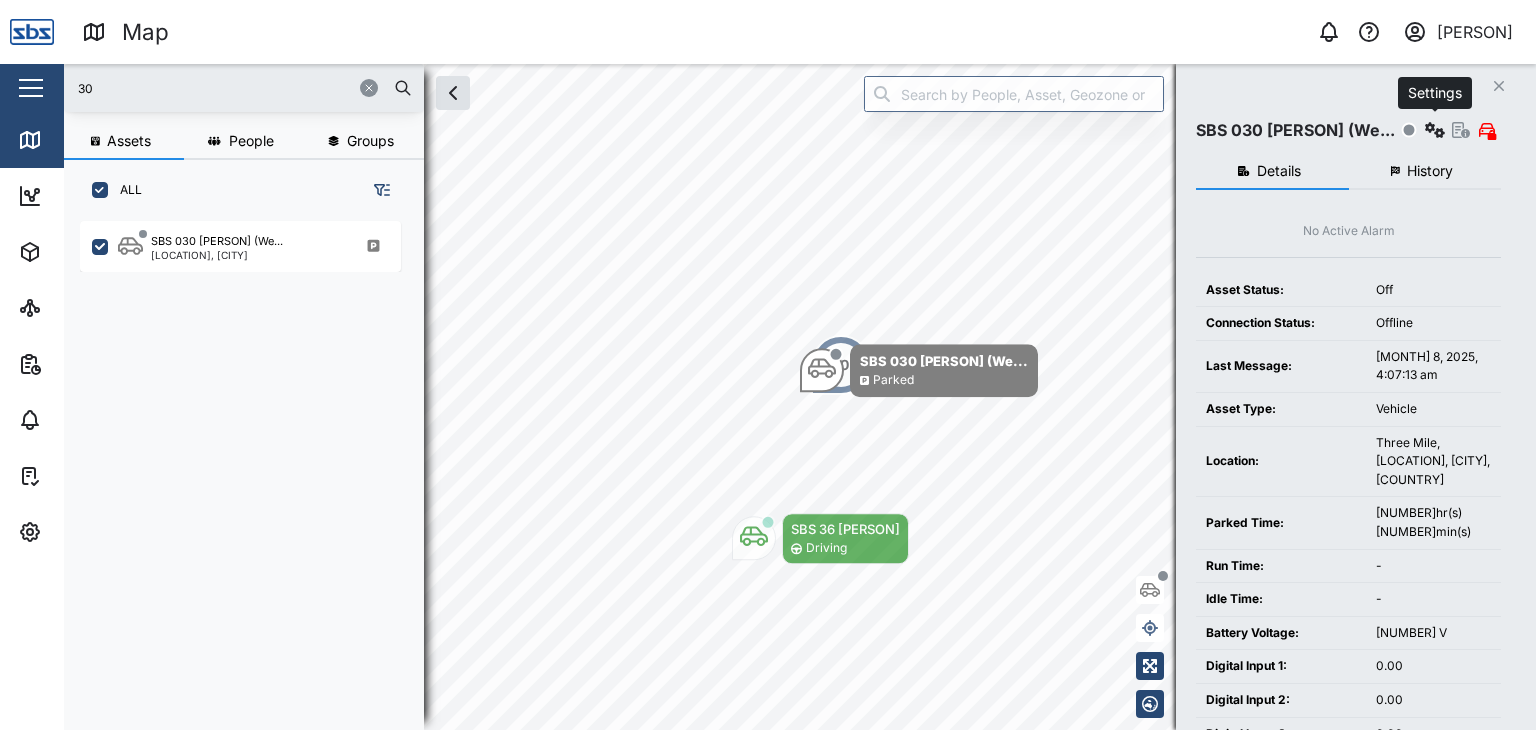 click 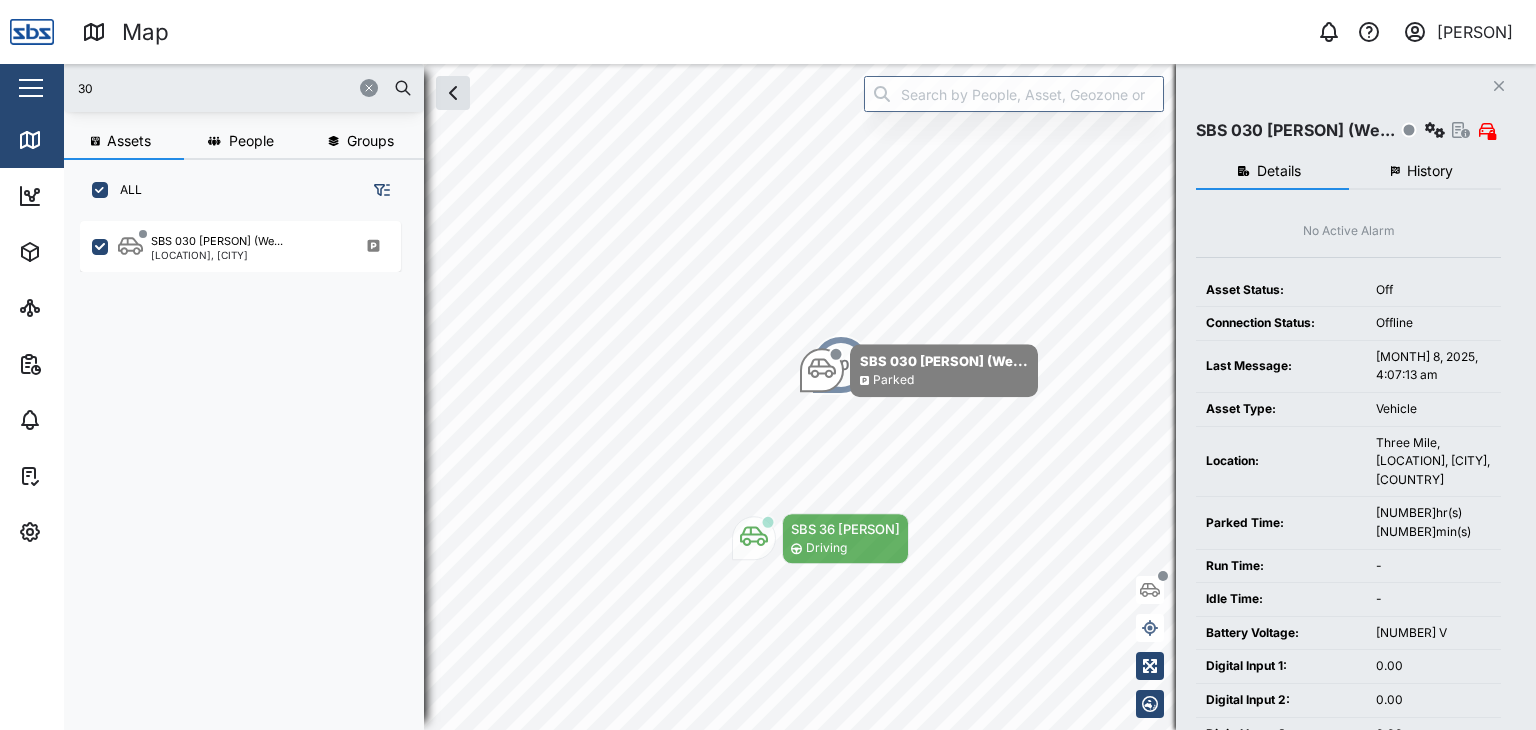 click on "0 [PERSON]" at bounding box center (1176, 32) 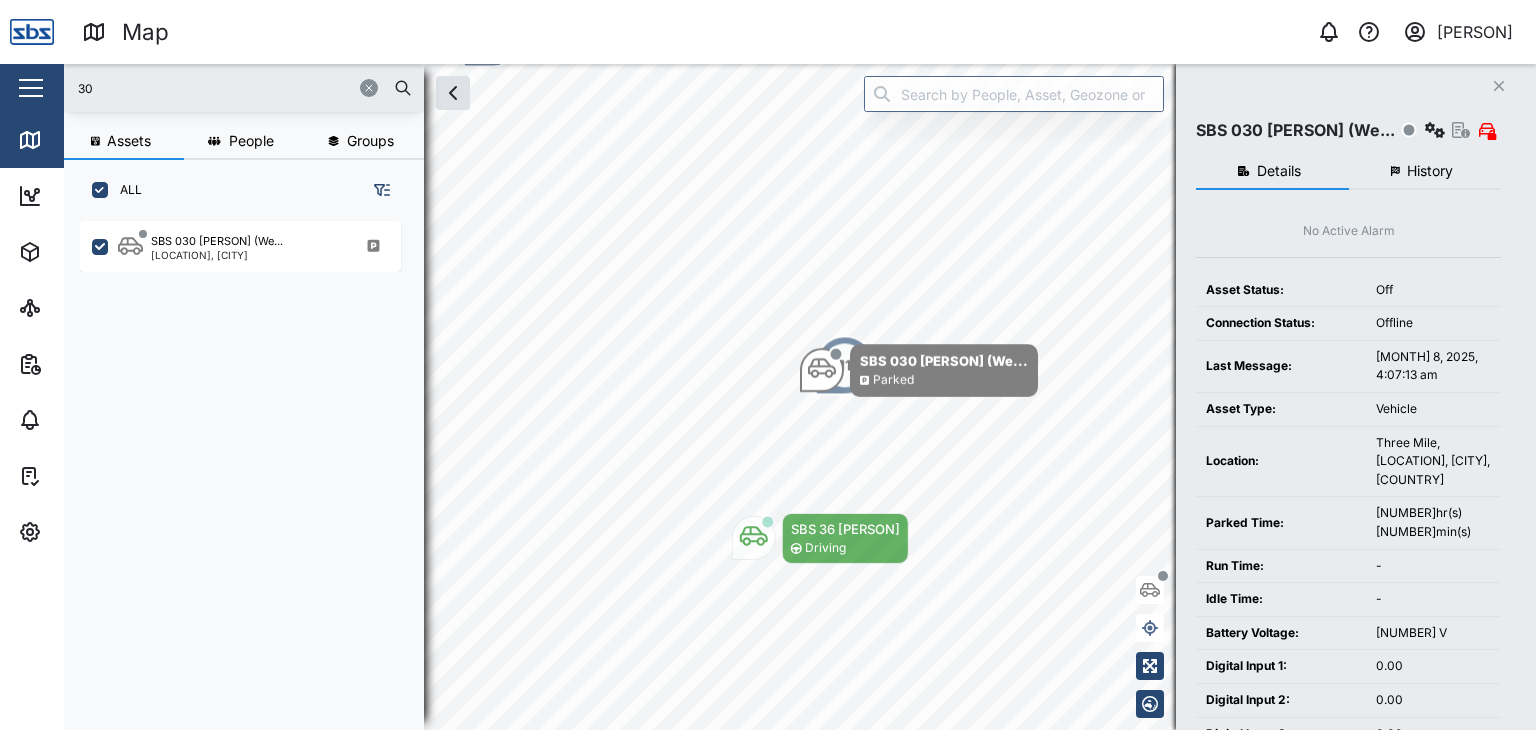 click on "30" at bounding box center [244, 88] 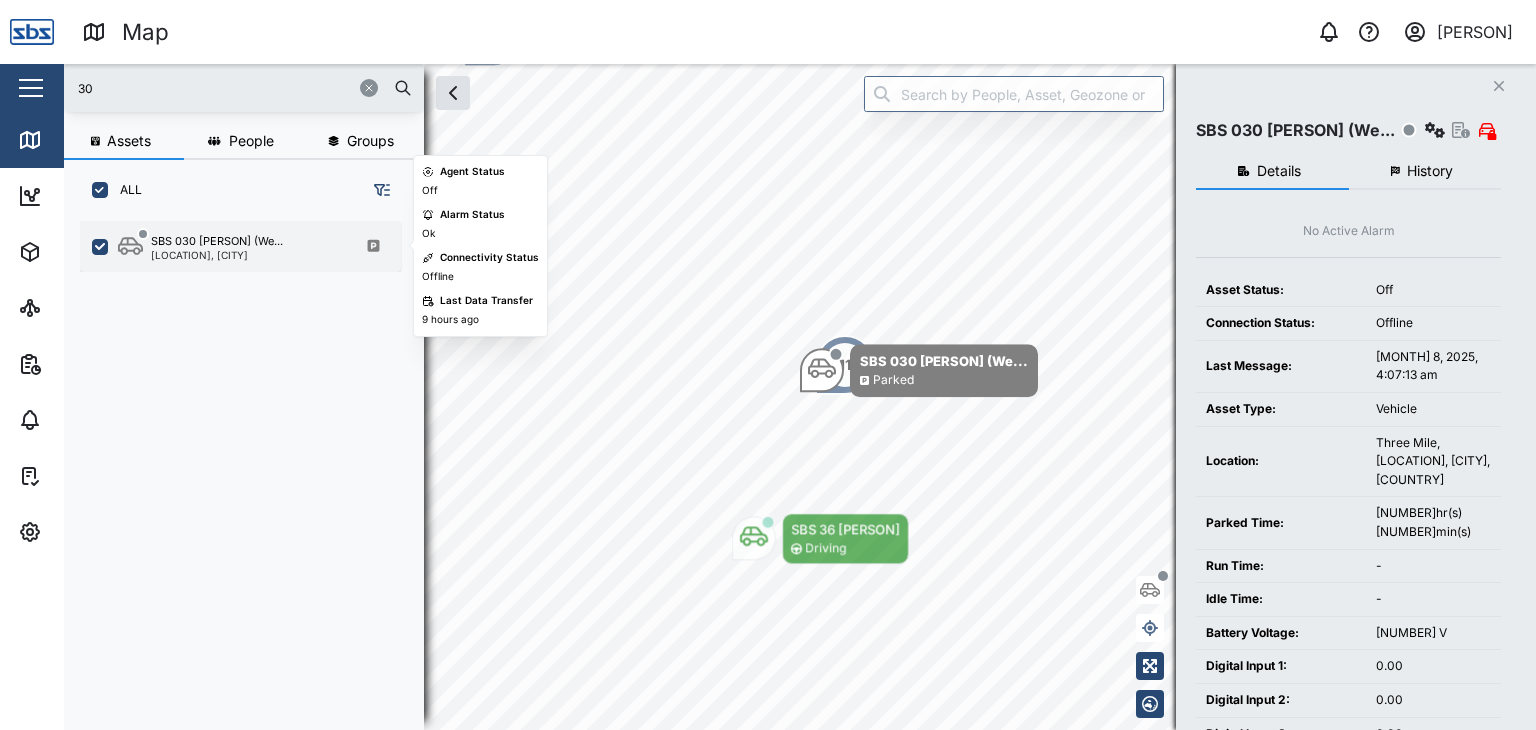 click on "[LOCATION],
[CITY]" at bounding box center [217, 255] 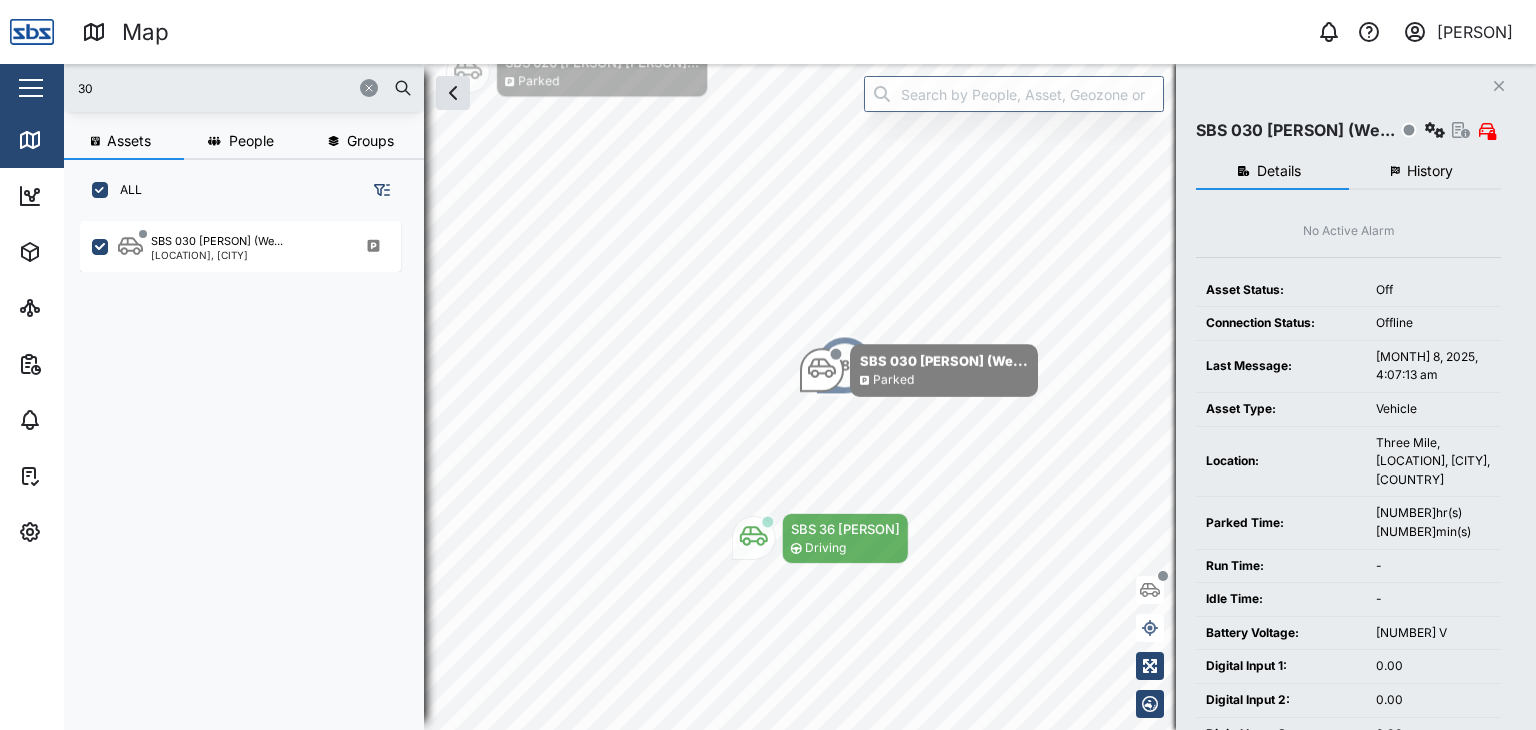 click on "30" at bounding box center (244, 88) 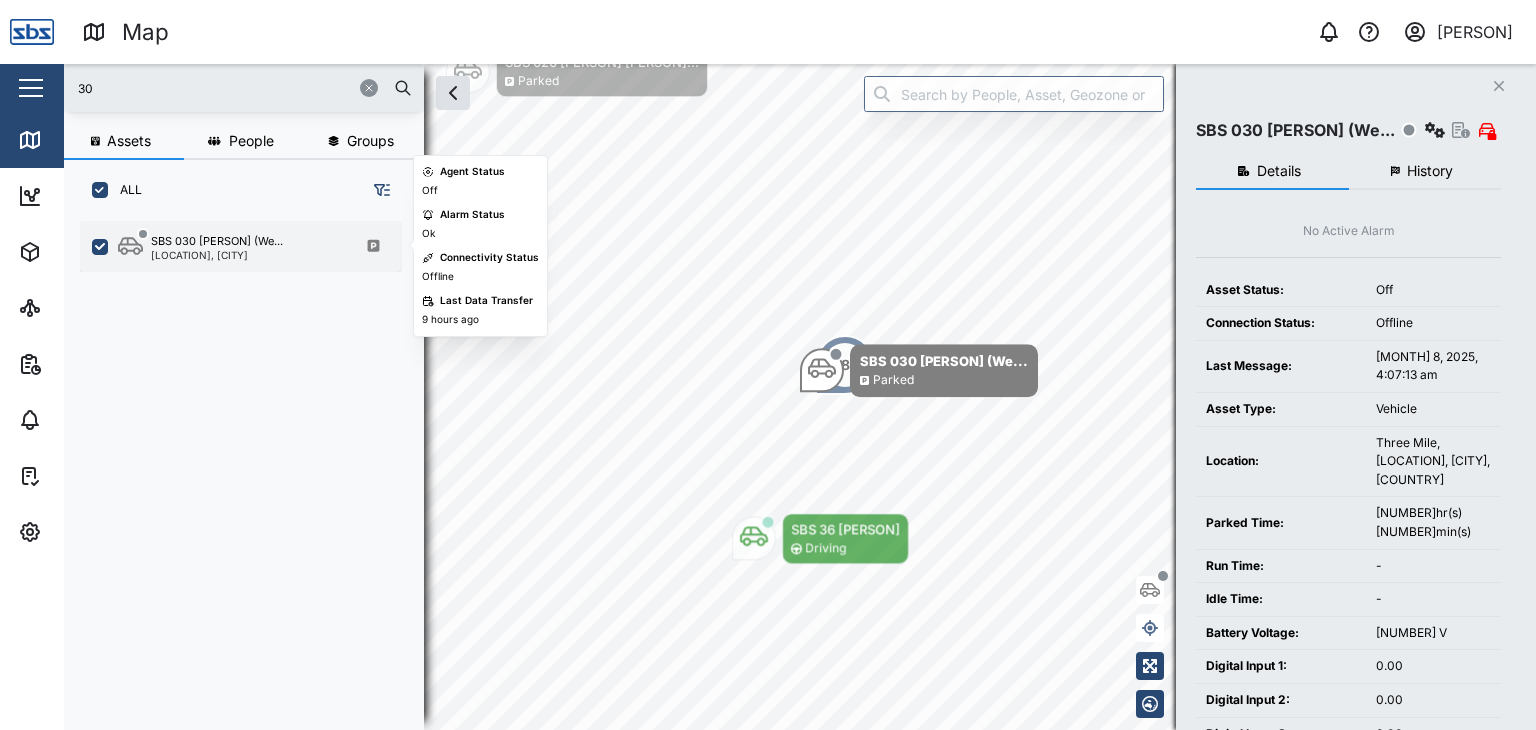 click on "[LOCATION],
[CITY]" at bounding box center [217, 255] 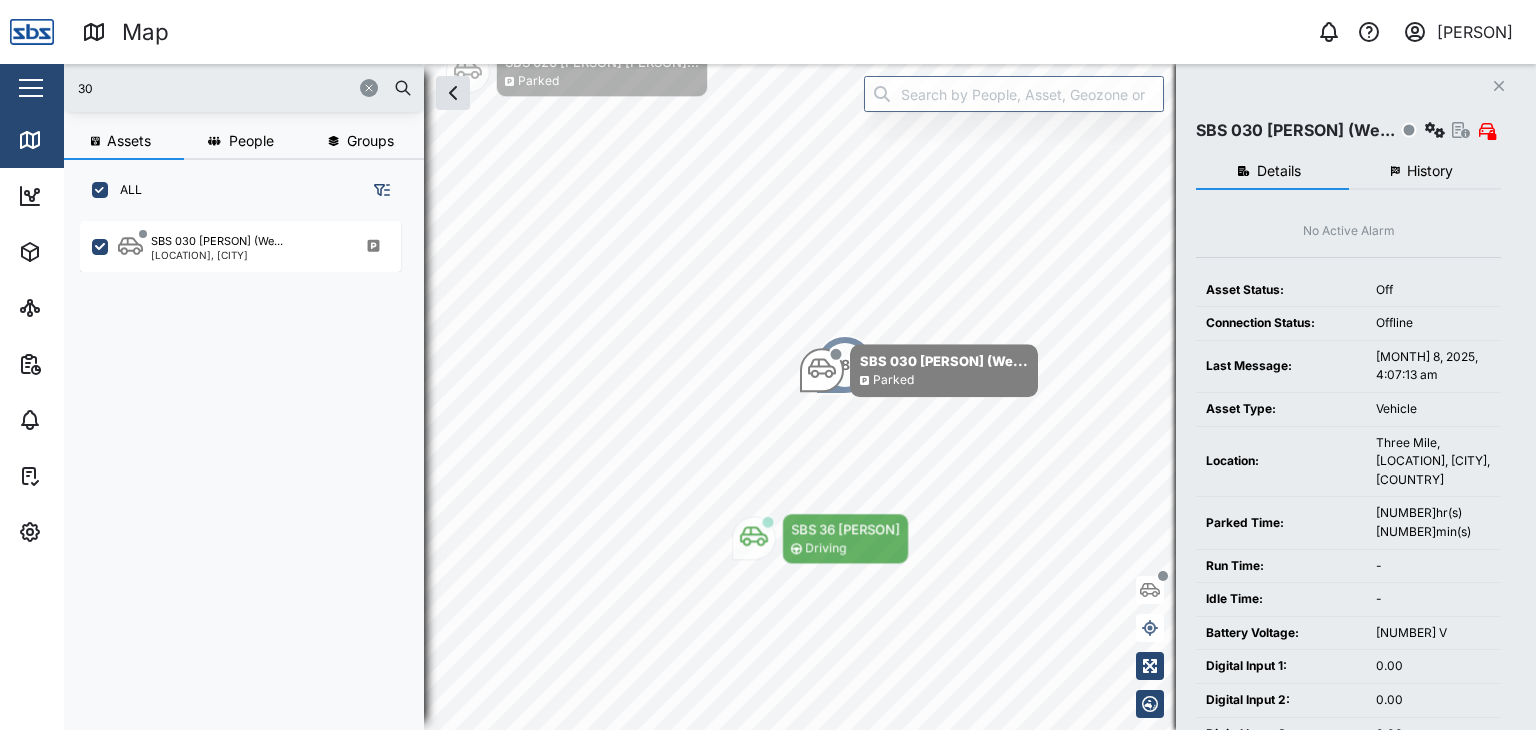 drag, startPoint x: 96, startPoint y: 90, endPoint x: 69, endPoint y: 85, distance: 27.45906 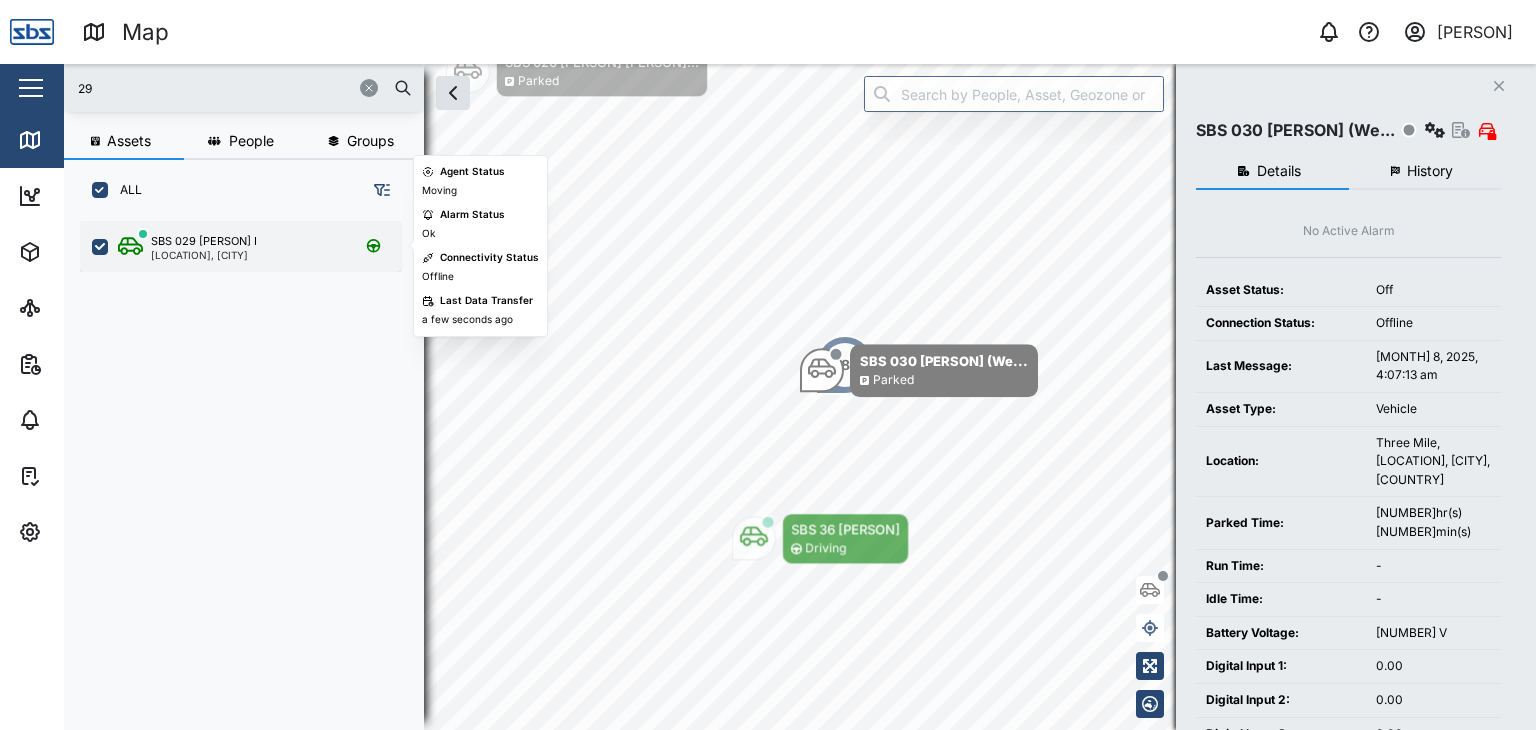 click on "SBS 029 [PERSON] I" at bounding box center [204, 241] 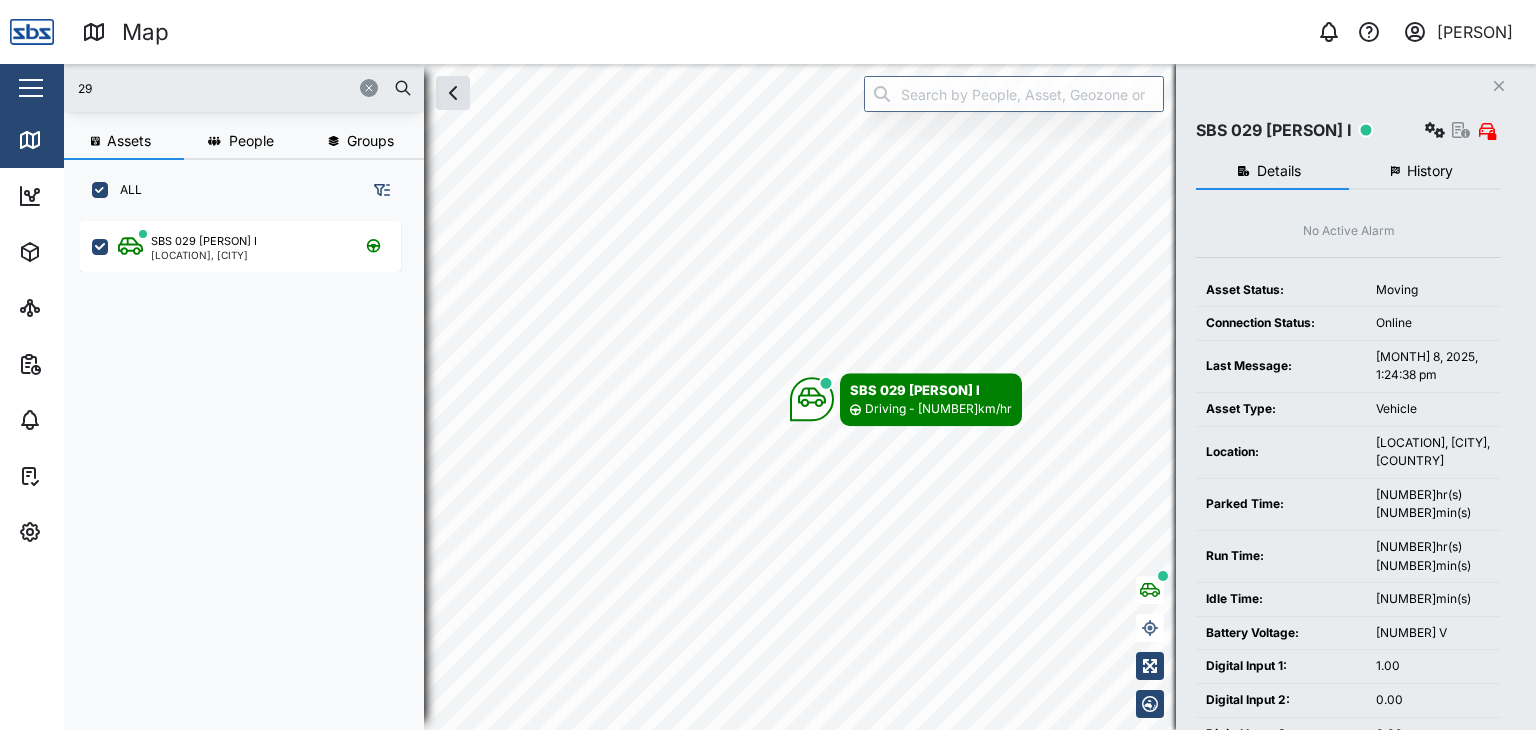 click on "29" at bounding box center [244, 88] 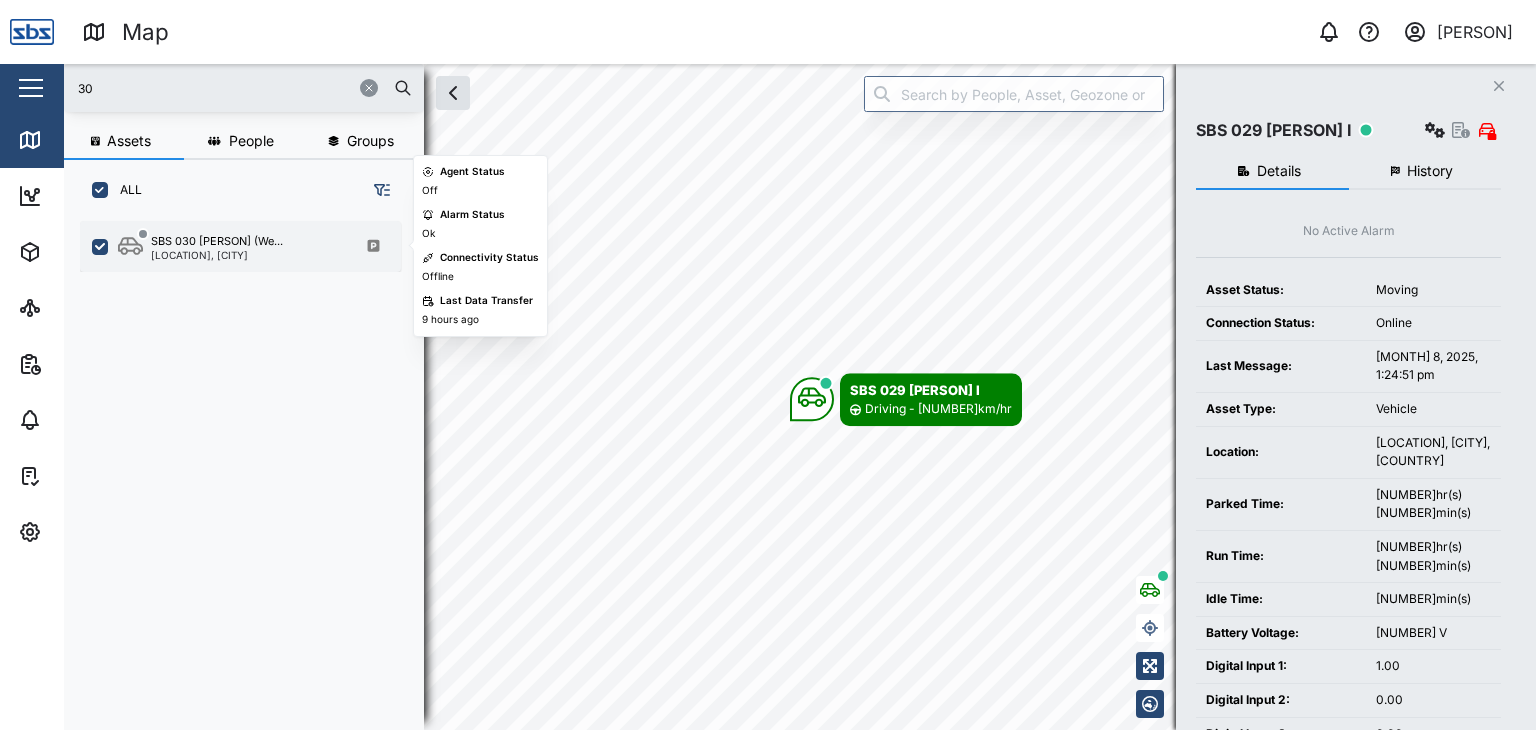 type on "30" 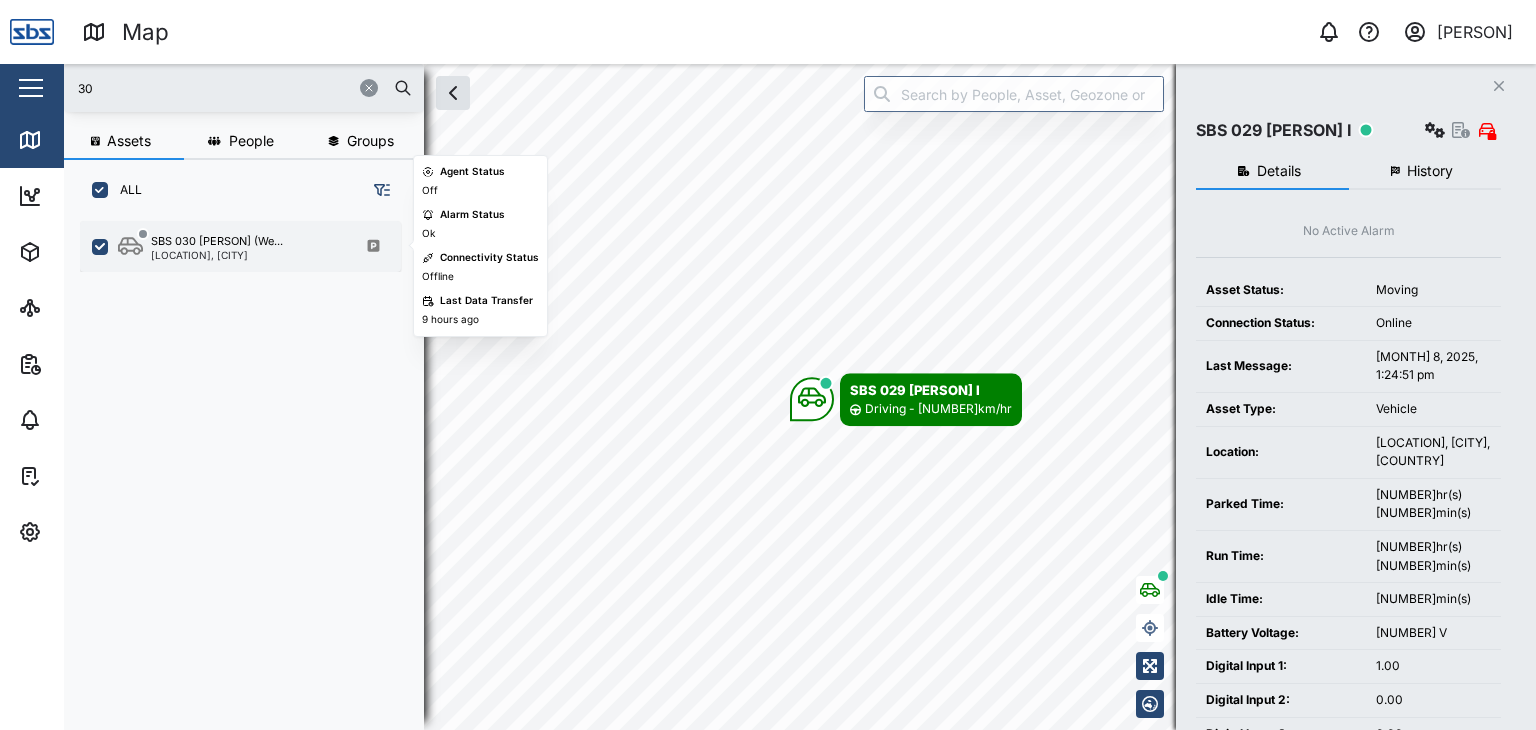 click on "[LOCATION],
[CITY]" at bounding box center [217, 255] 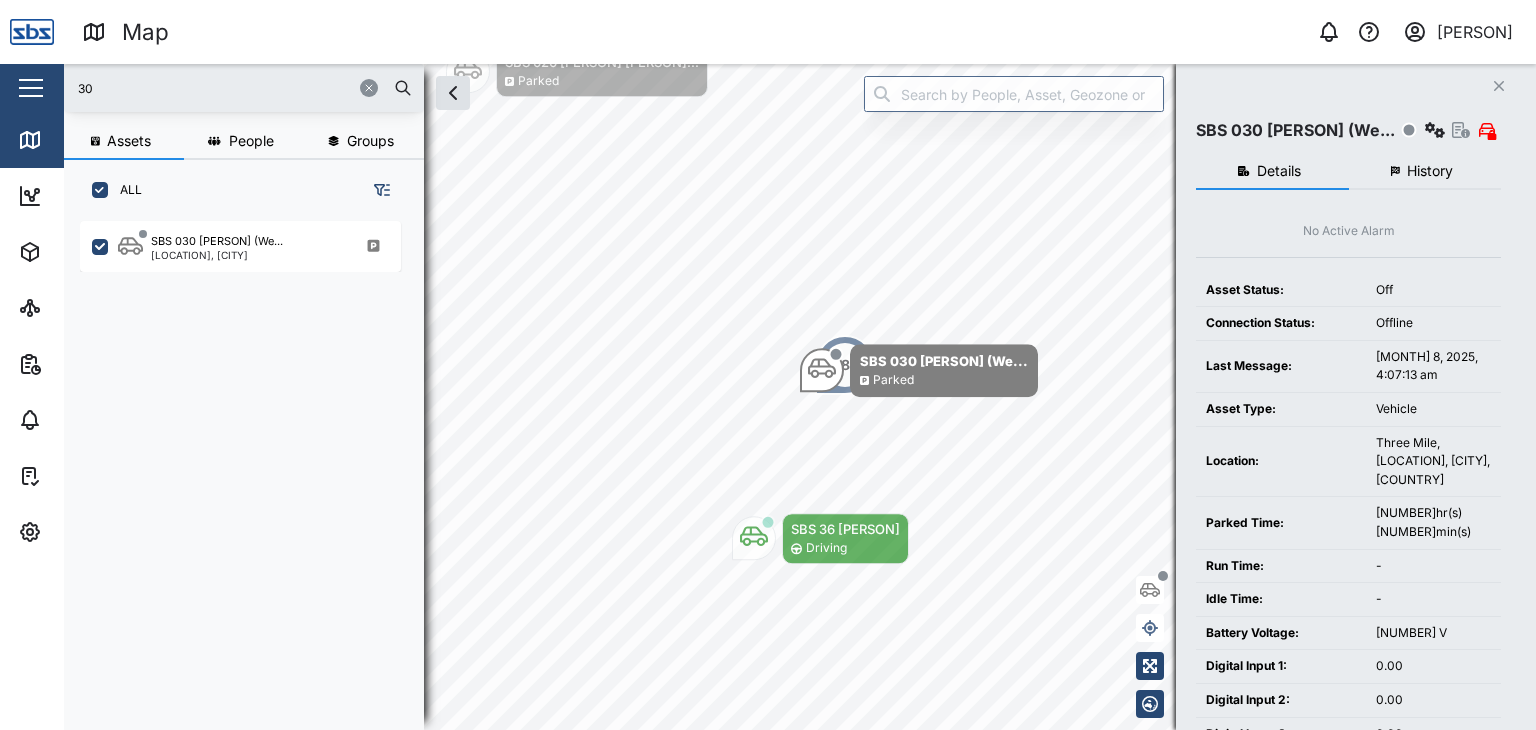 drag, startPoint x: 110, startPoint y: 100, endPoint x: 68, endPoint y: 95, distance: 42.296574 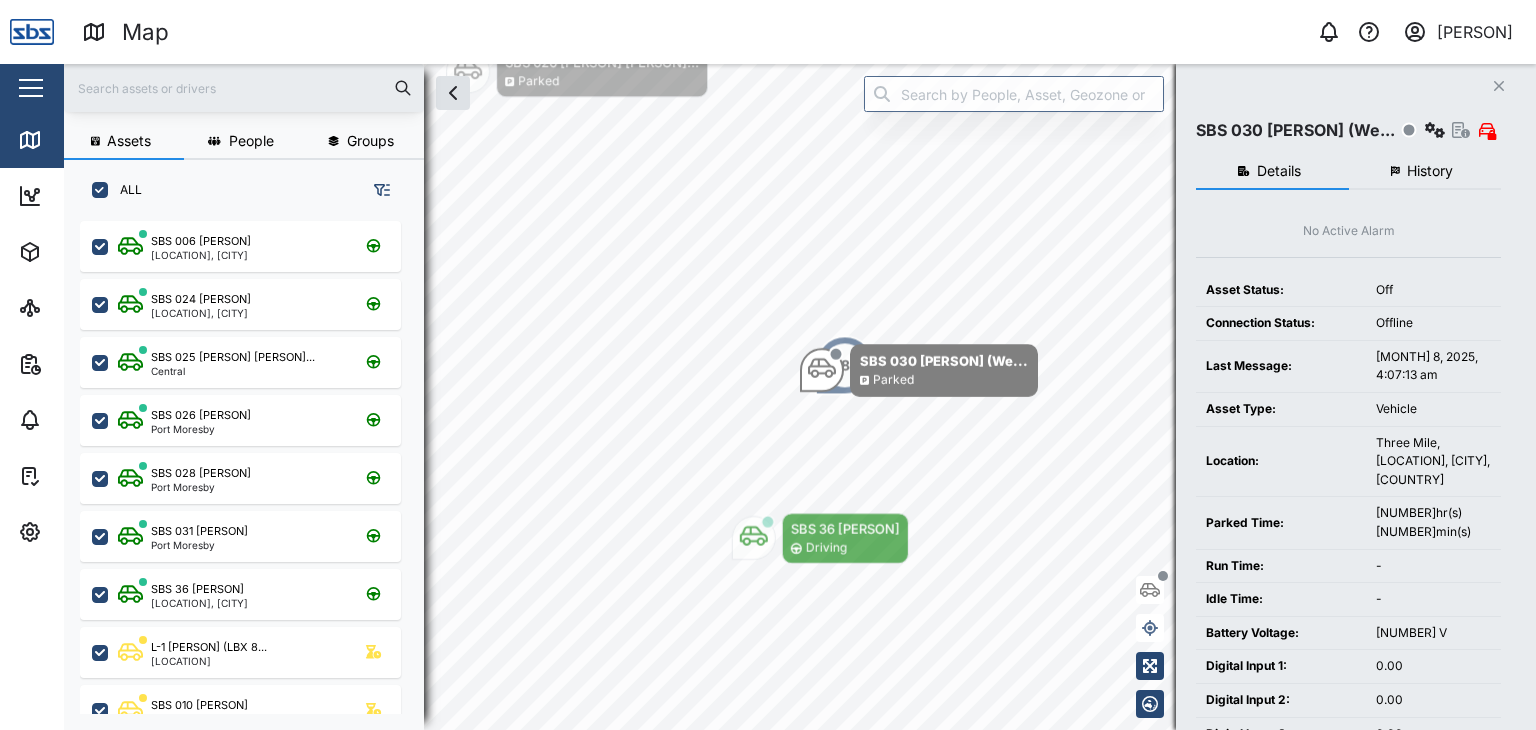 click at bounding box center [244, 88] 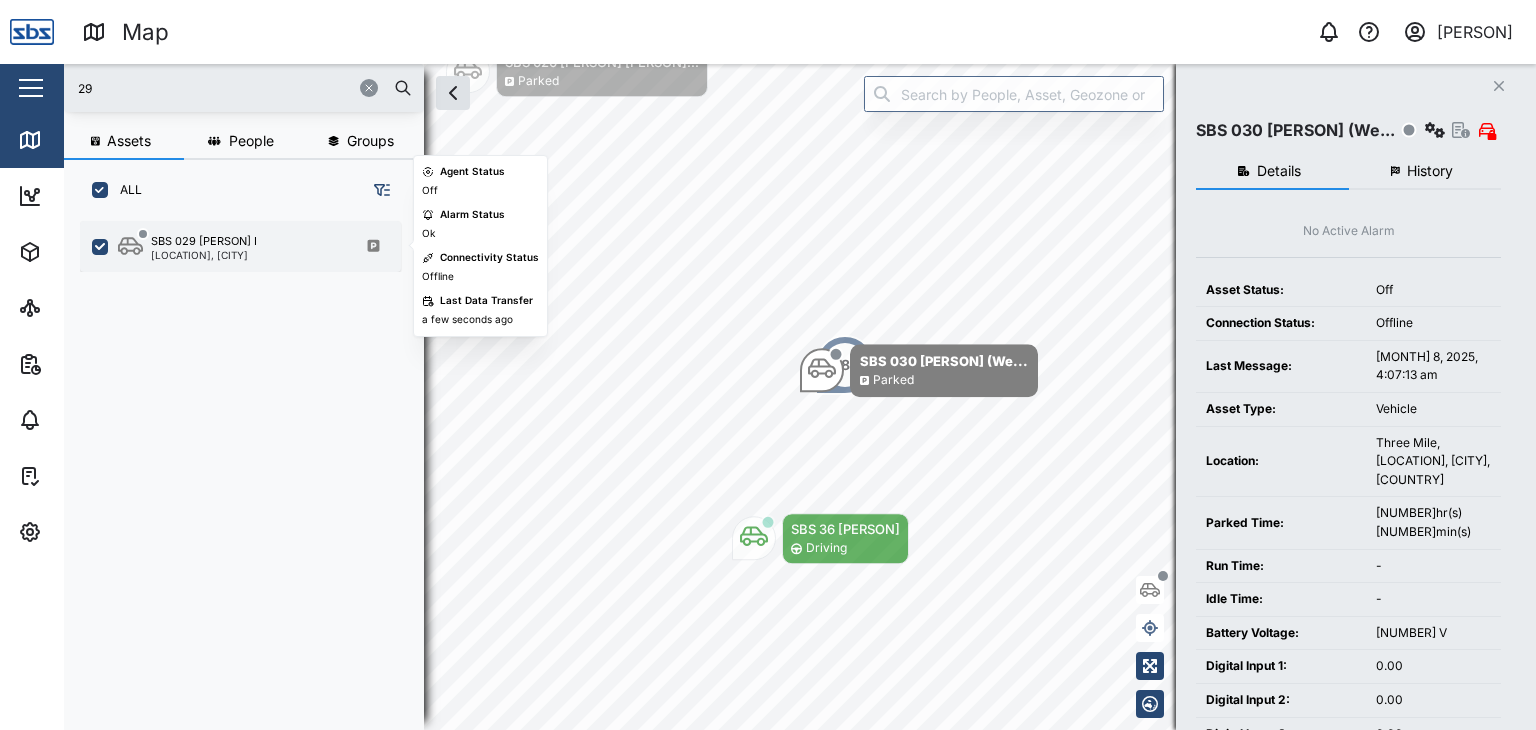 click on "[LOCATION],
[CITY]" at bounding box center (204, 255) 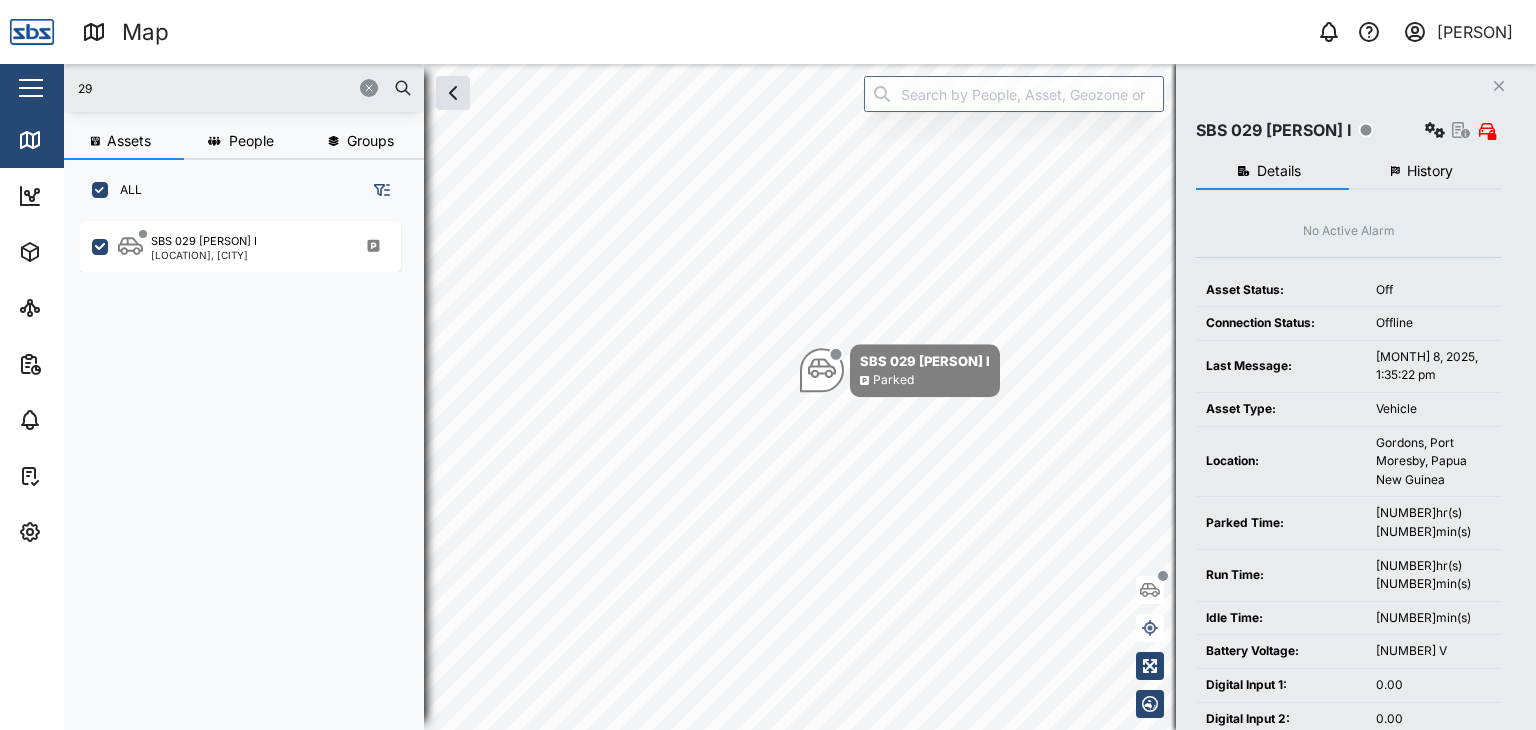 drag, startPoint x: 104, startPoint y: 94, endPoint x: 66, endPoint y: 95, distance: 38.013157 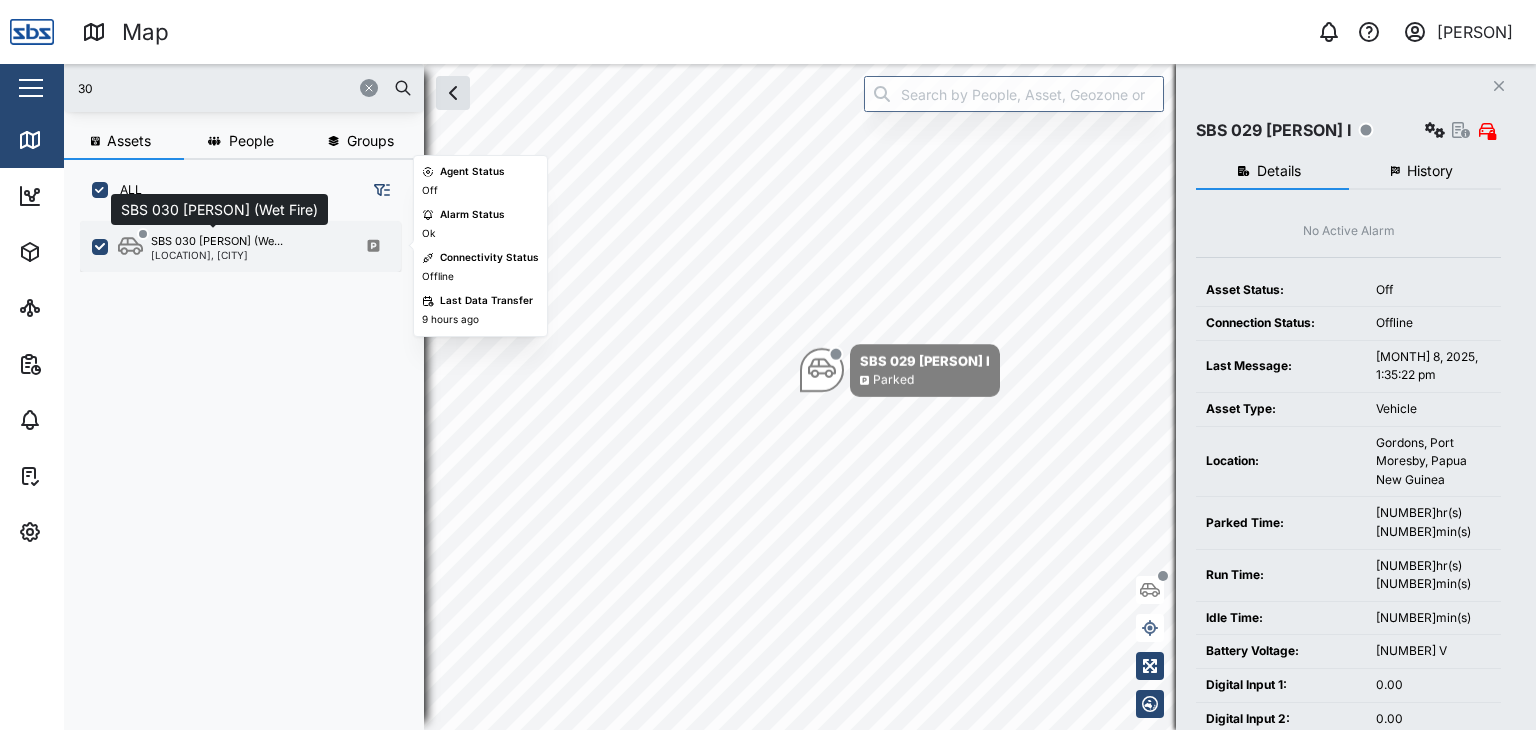 click on "SBS 030  [PERSON] (We..." at bounding box center [217, 241] 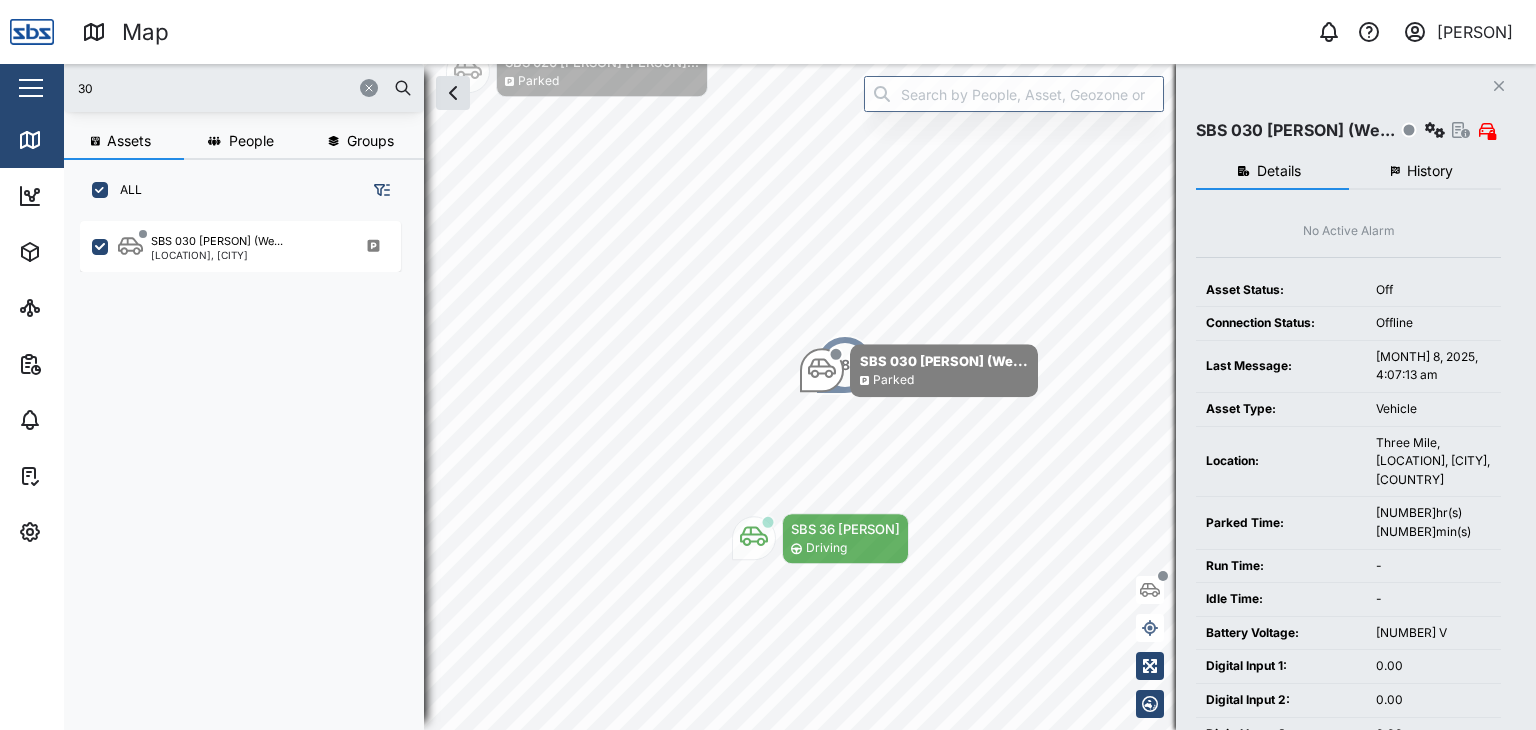 drag, startPoint x: 106, startPoint y: 85, endPoint x: 71, endPoint y: 85, distance: 35 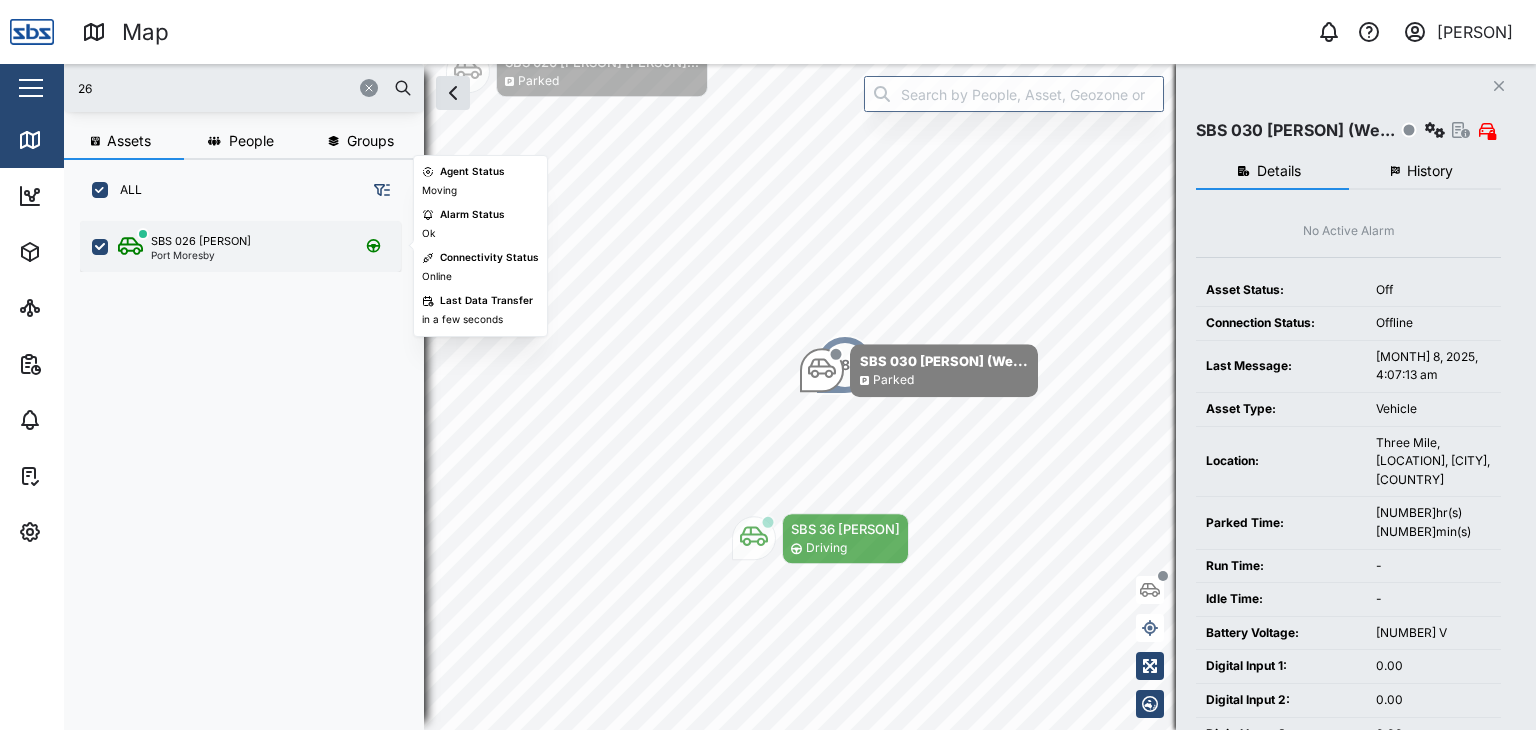 click on "Port Moresby" at bounding box center (201, 255) 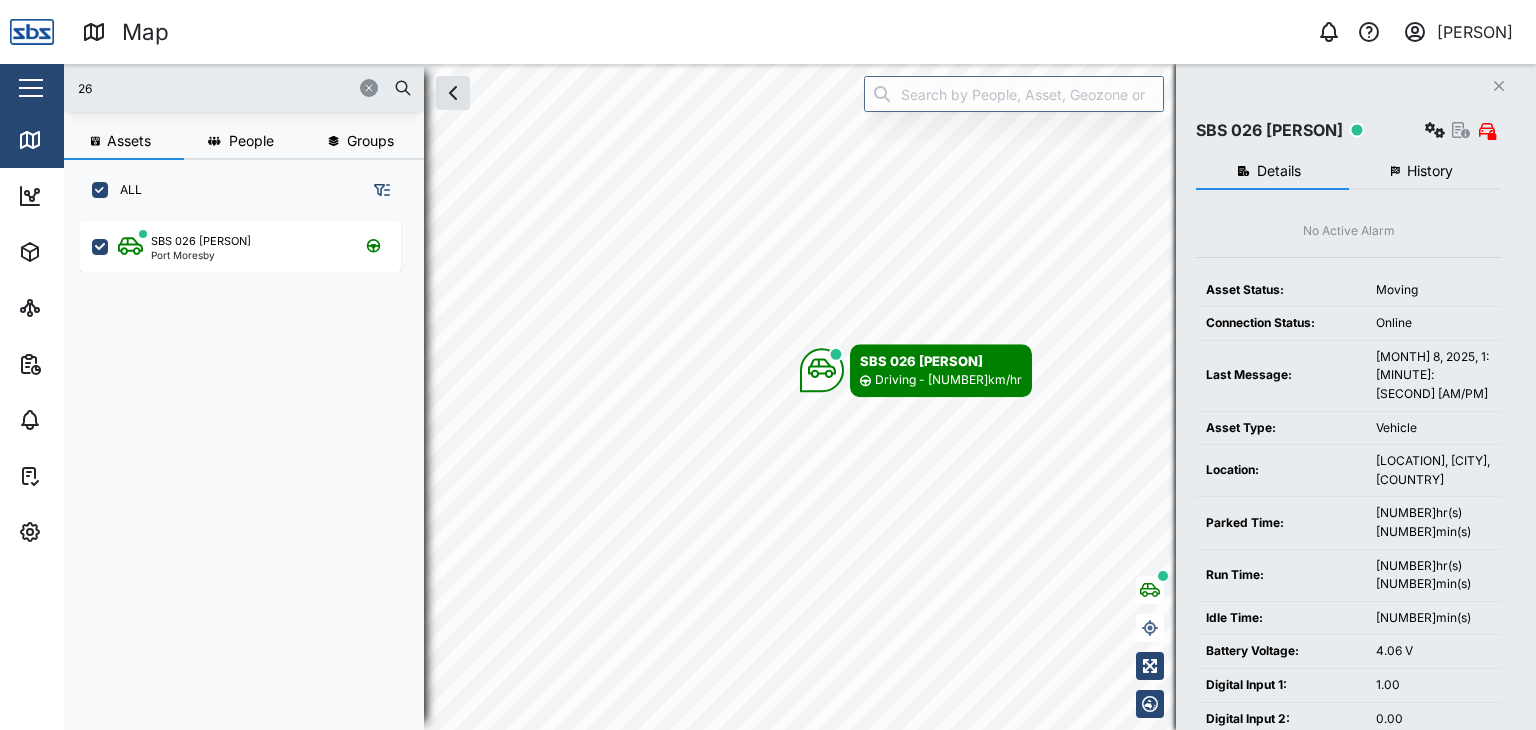 drag, startPoint x: 121, startPoint y: 92, endPoint x: 69, endPoint y: 92, distance: 52 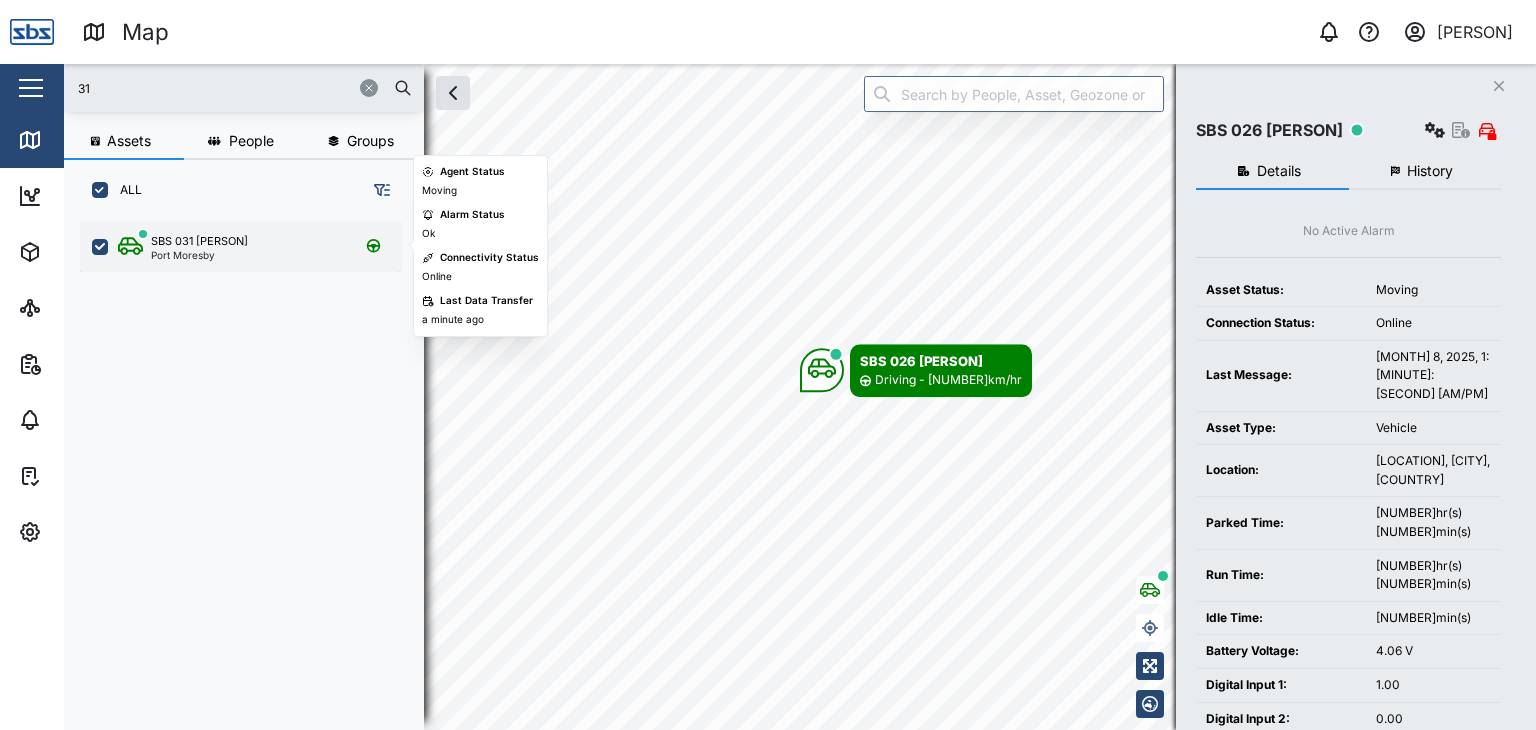 click on "Port Moresby" at bounding box center [199, 255] 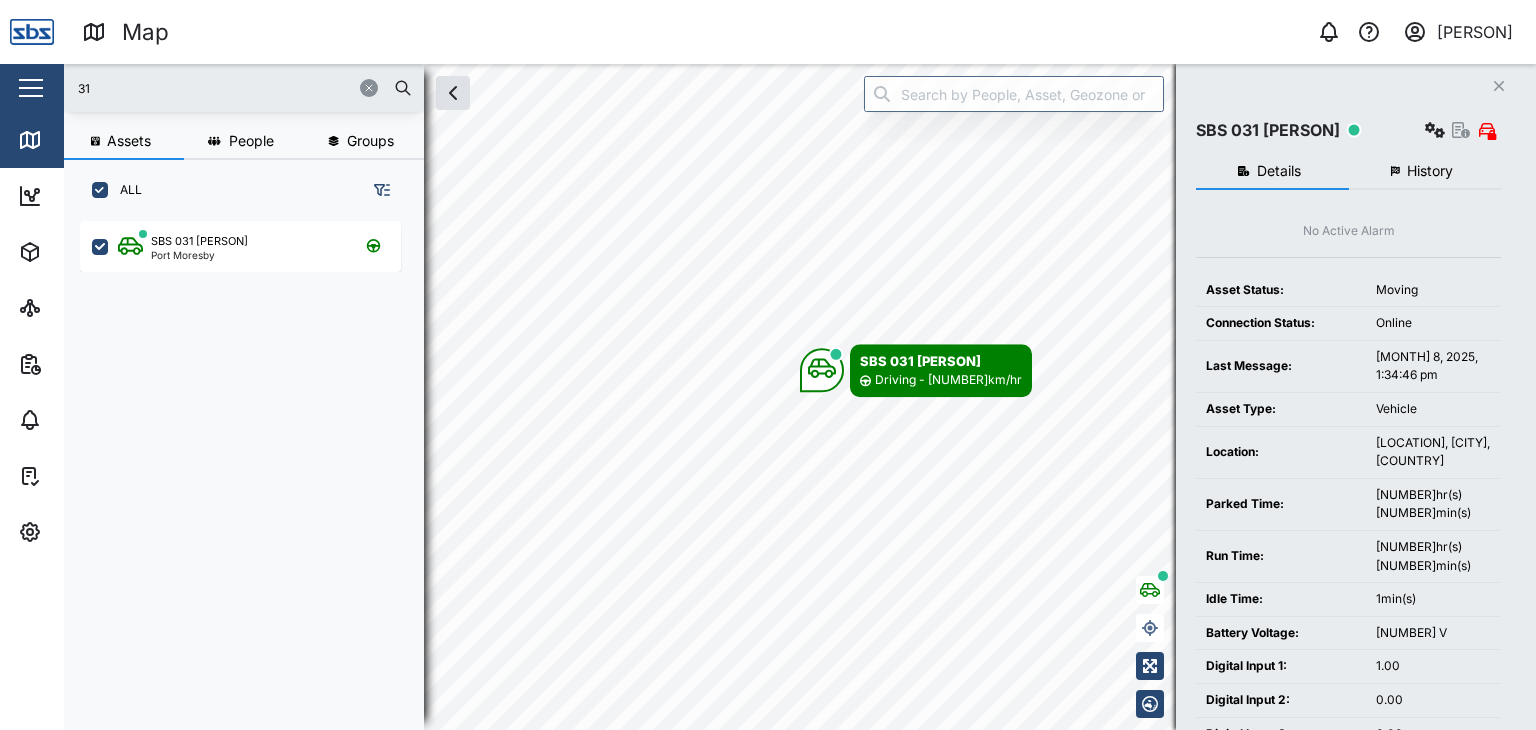 drag, startPoint x: 104, startPoint y: 88, endPoint x: 64, endPoint y: 85, distance: 40.112343 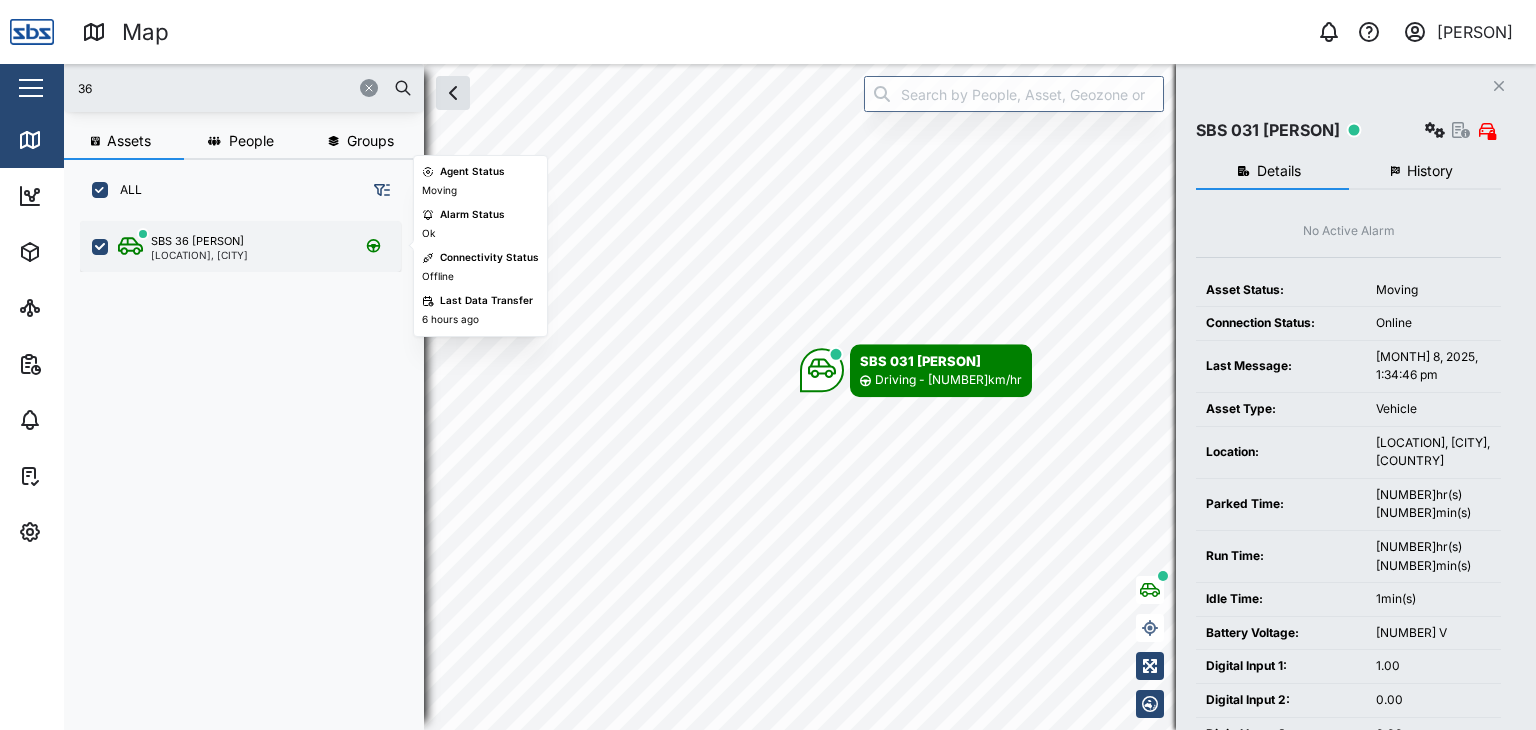 click on "[LOCATION],
[CITY]" at bounding box center [199, 255] 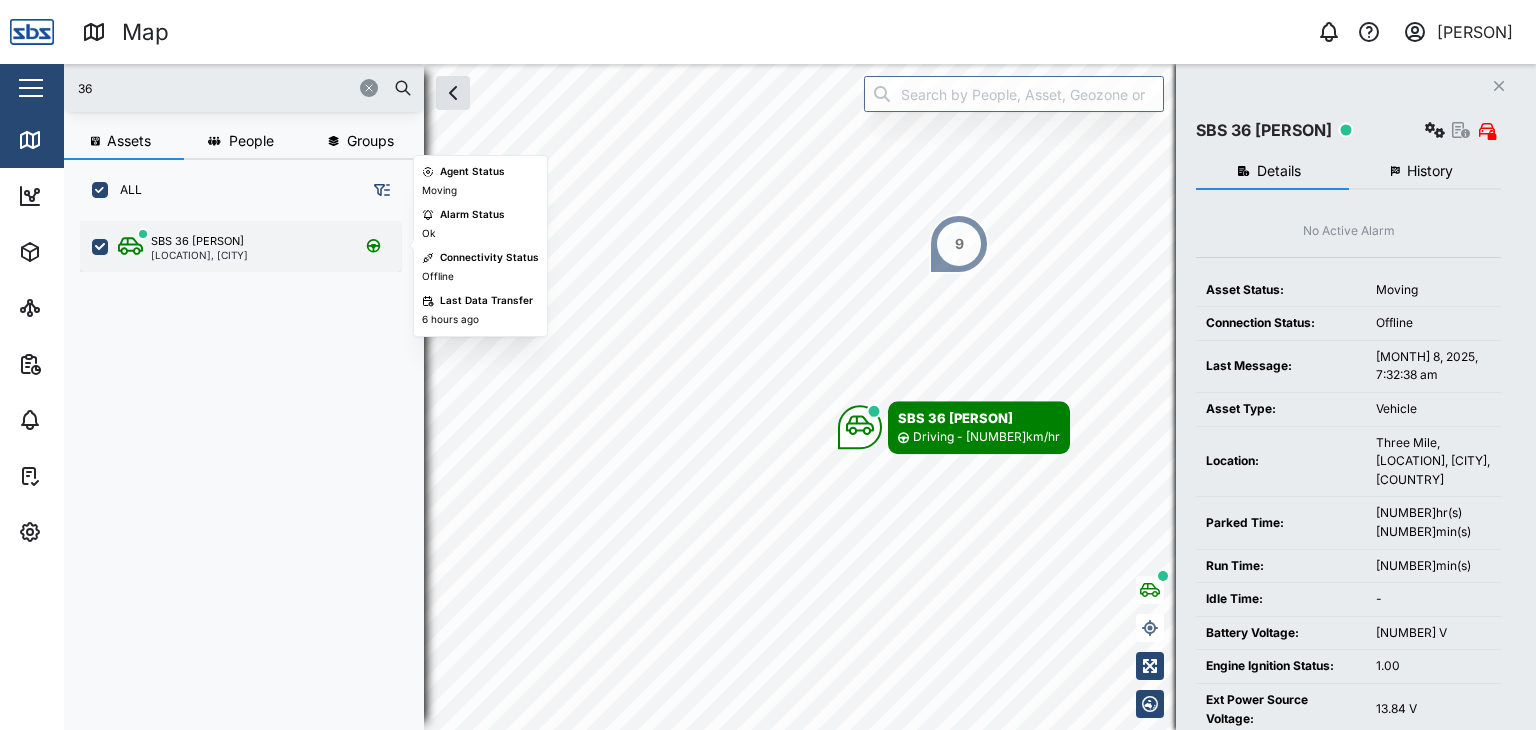 click on "[LOCATION],
[CITY]" at bounding box center (199, 255) 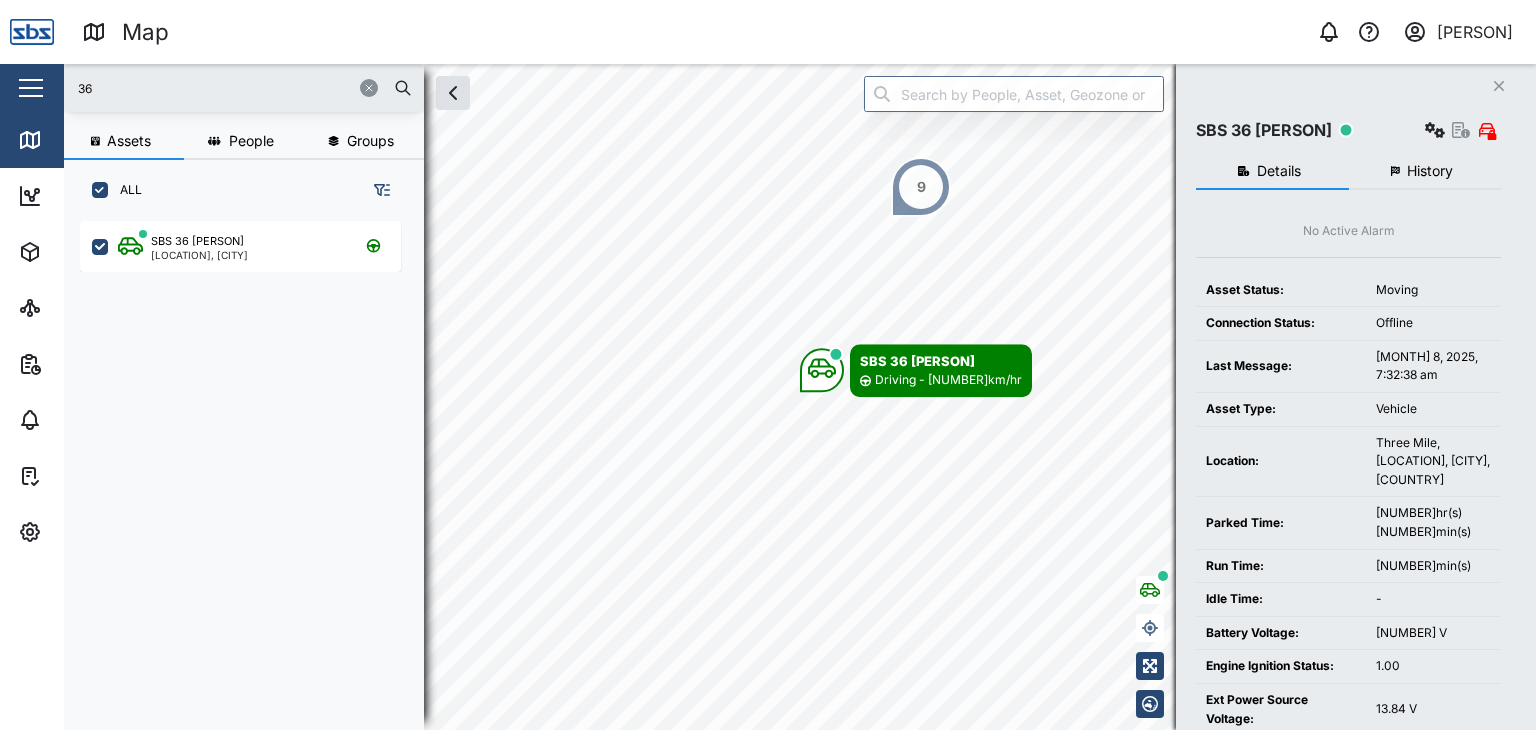 click on "History" at bounding box center [1430, 171] 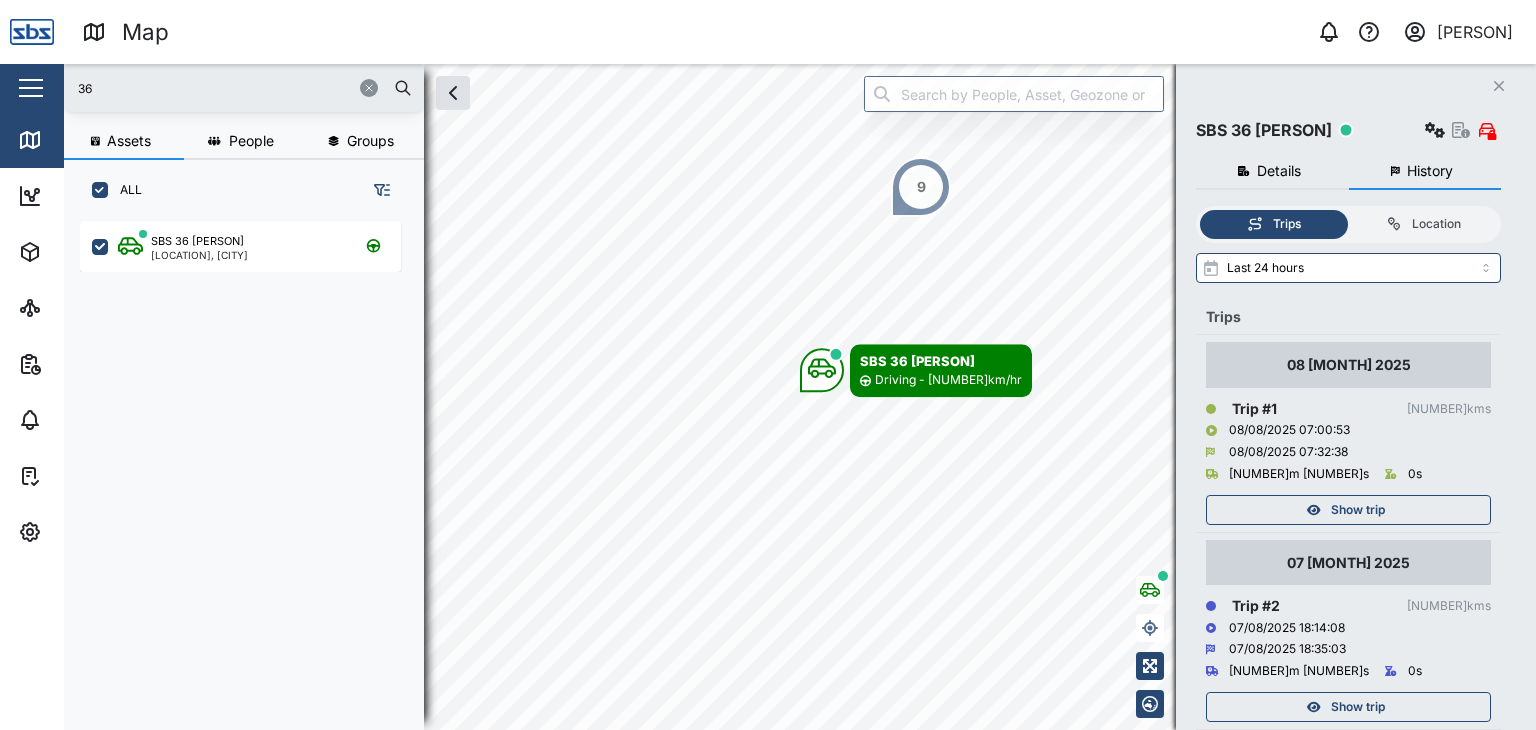 click on "Details" at bounding box center (1272, 172) 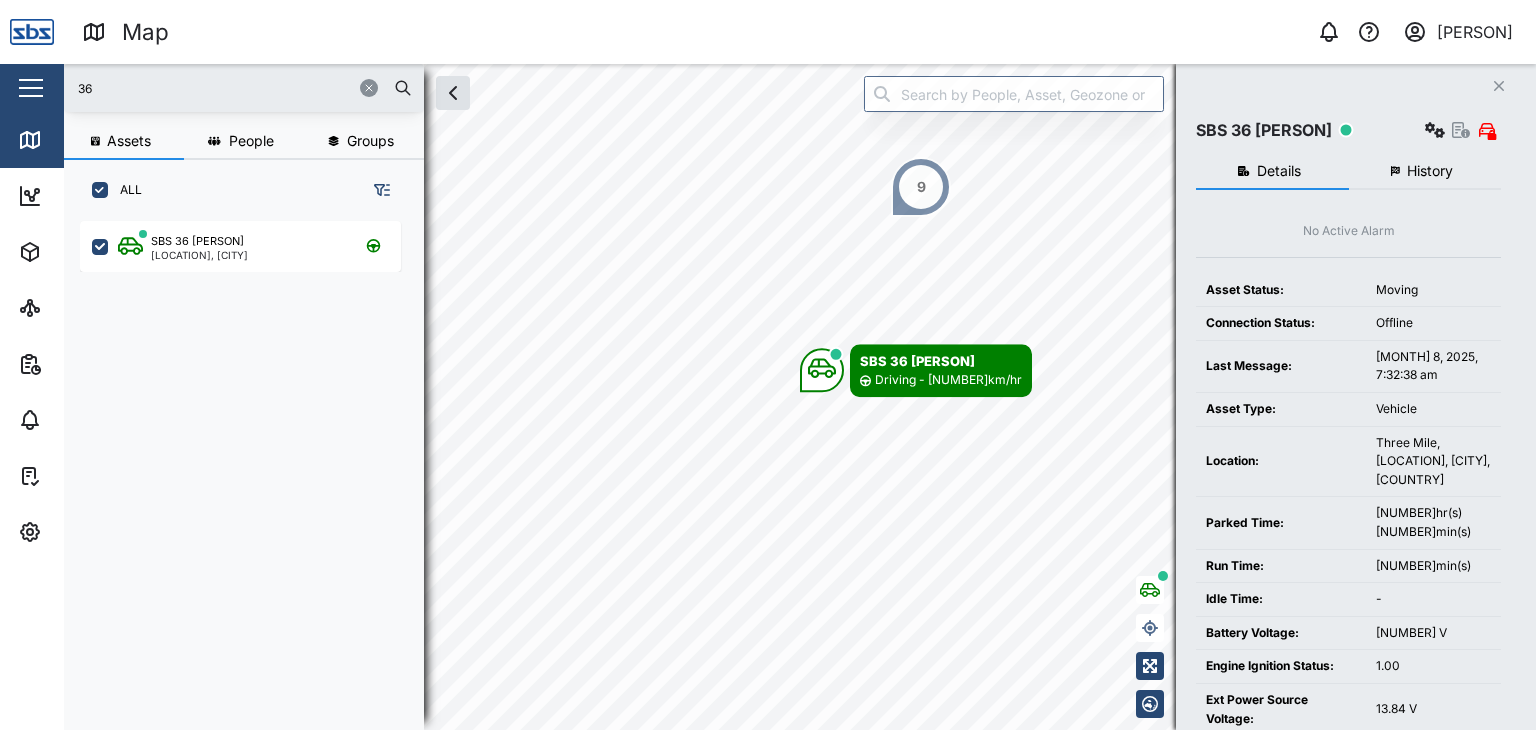 drag, startPoint x: 131, startPoint y: 91, endPoint x: 42, endPoint y: 85, distance: 89.20202 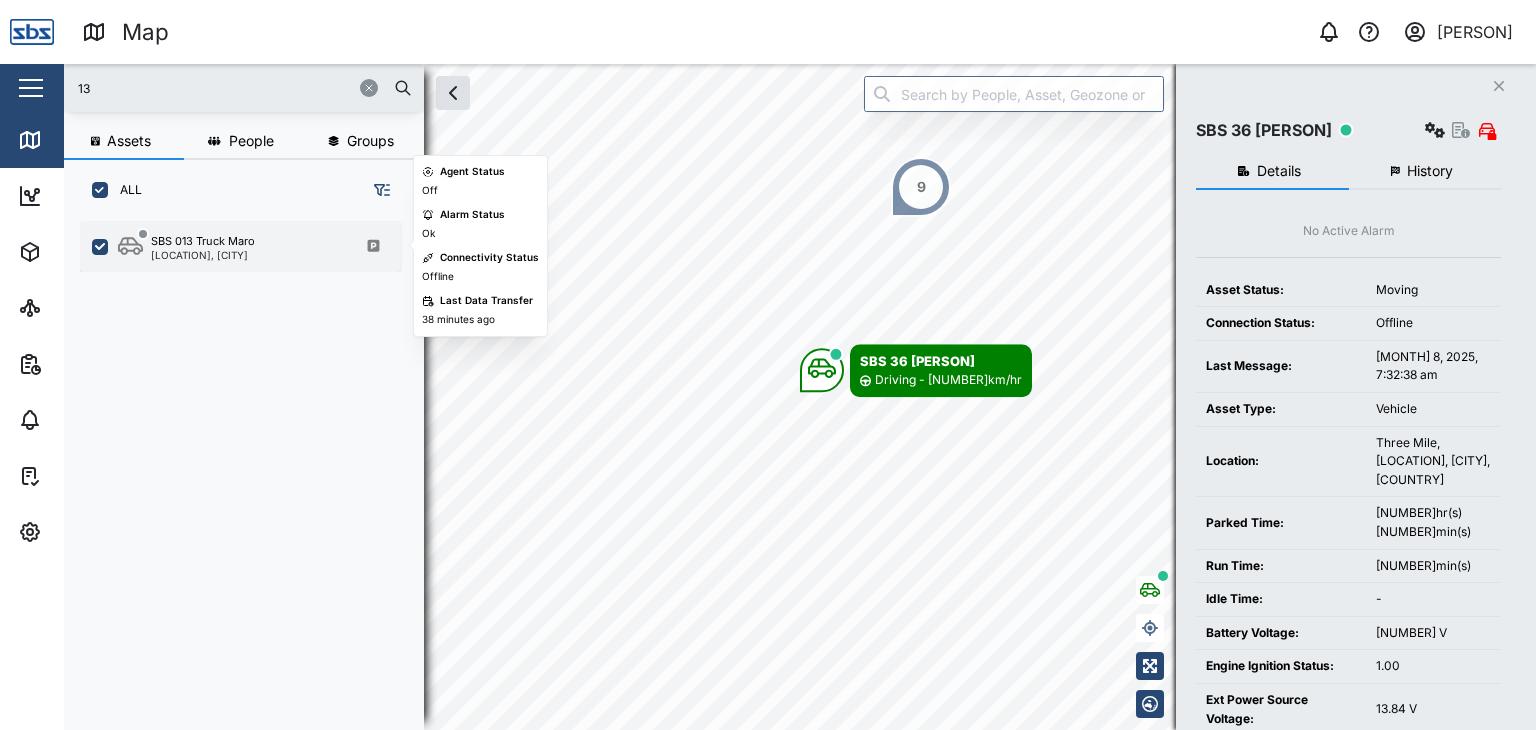 click on "[LOCATION],
[CITY]" at bounding box center (203, 255) 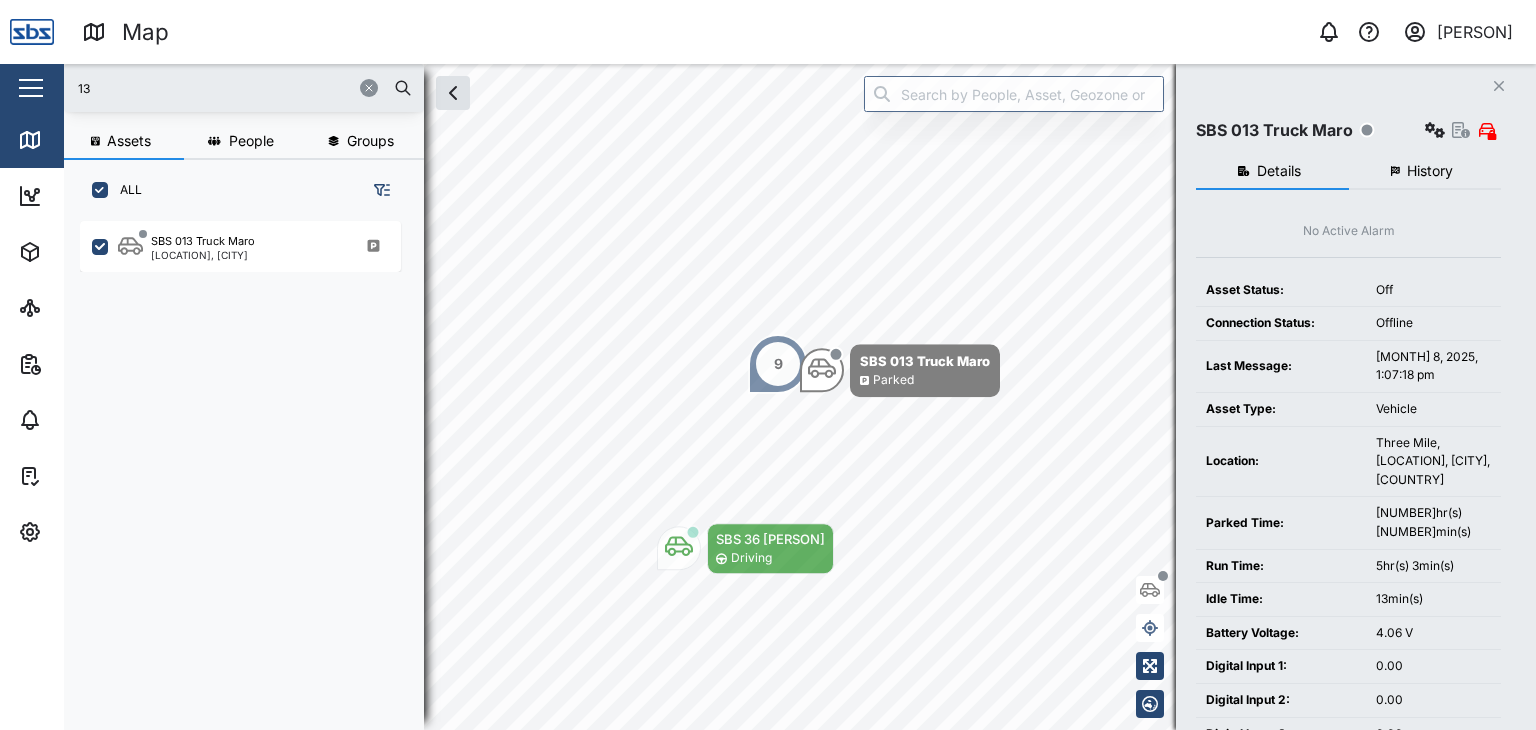 drag, startPoint x: 116, startPoint y: 85, endPoint x: 42, endPoint y: 65, distance: 76.655075 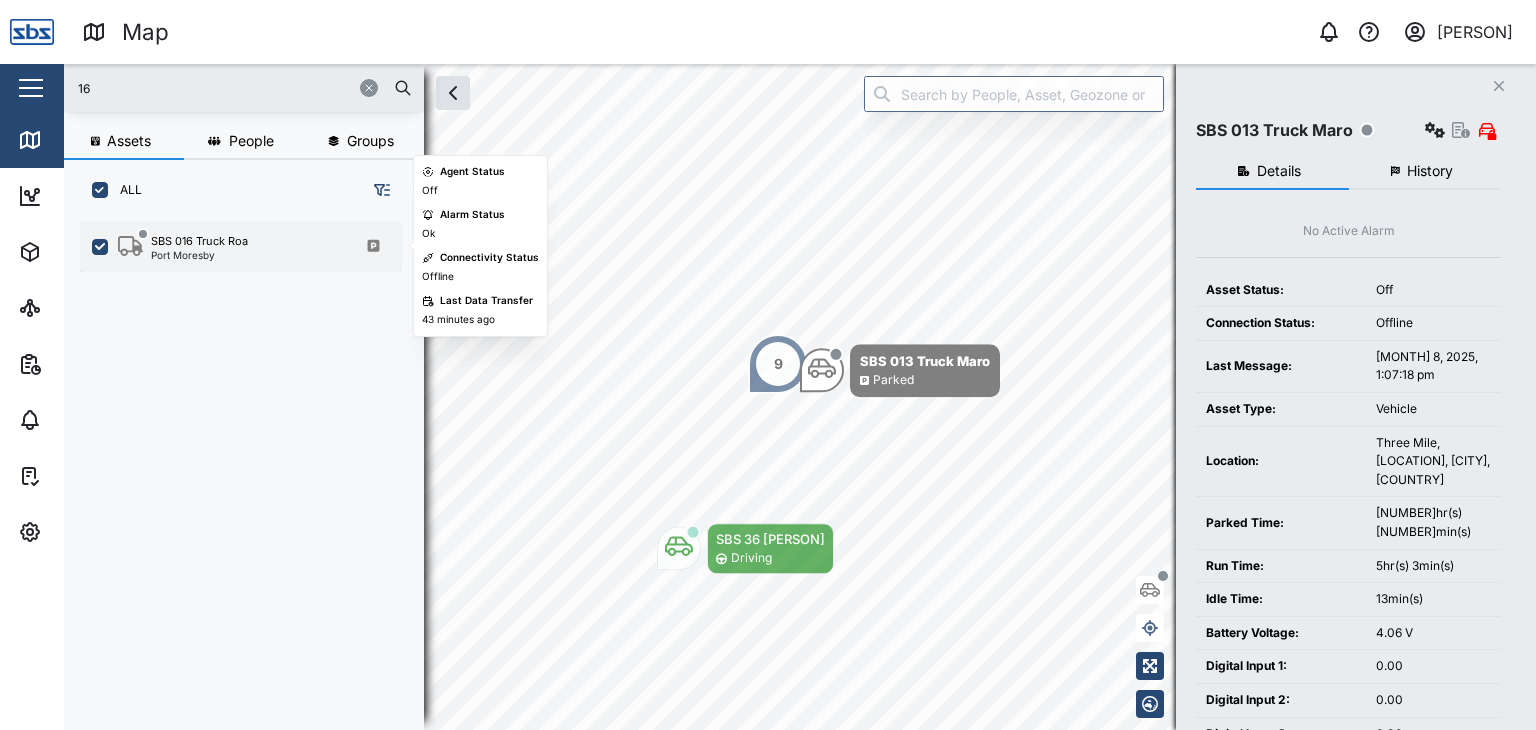 click on "SBS 016 Truck Roa" at bounding box center [199, 241] 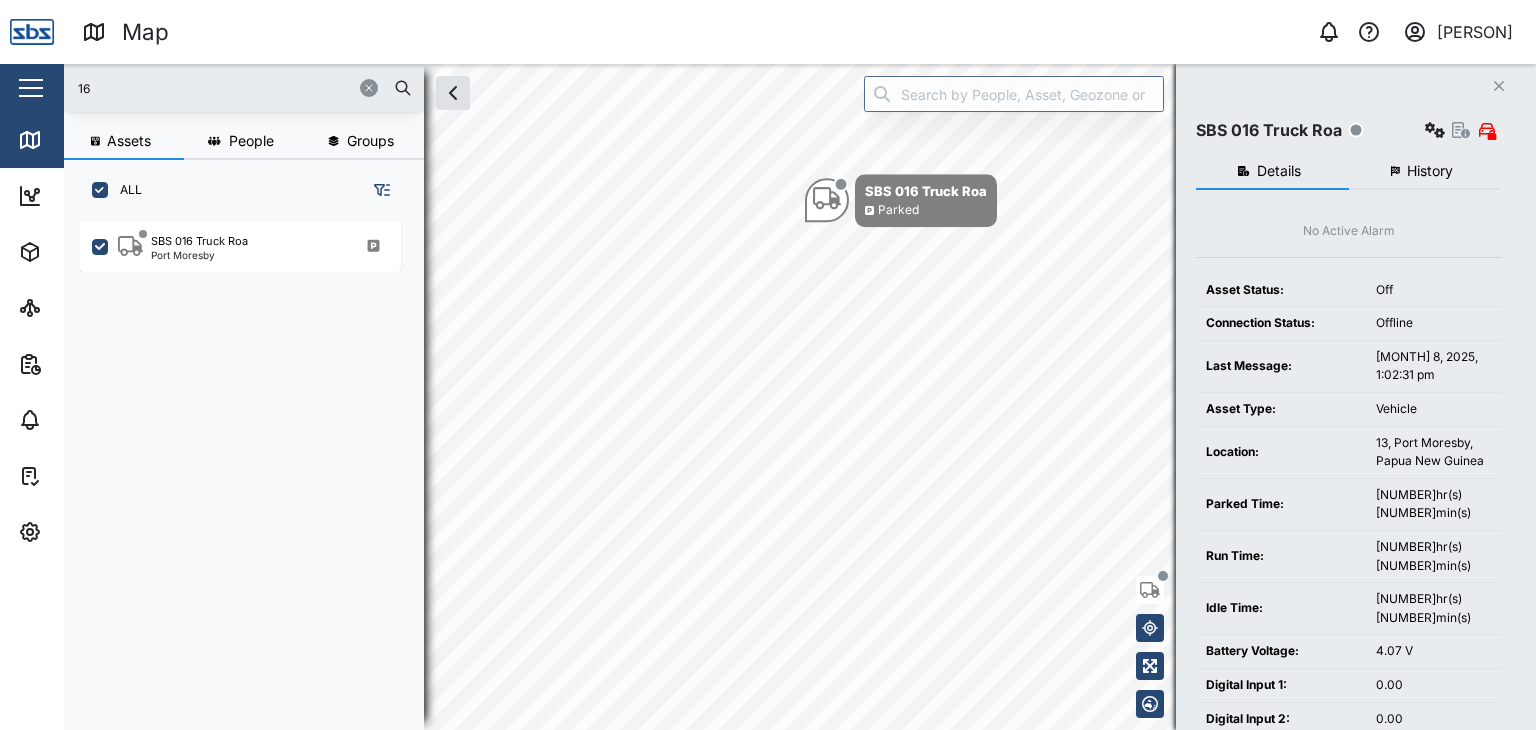 drag, startPoint x: 99, startPoint y: 87, endPoint x: 58, endPoint y: 89, distance: 41.04875 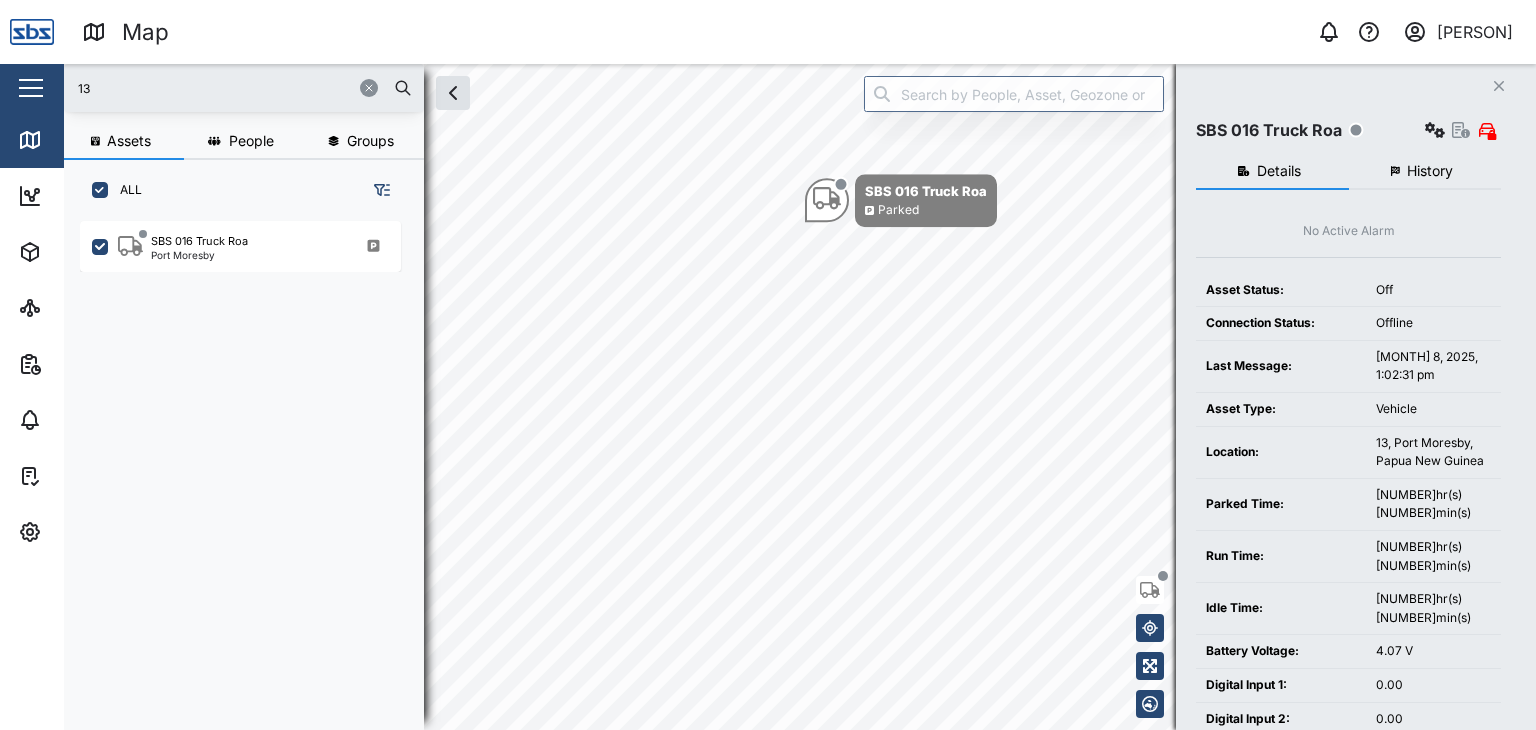 type on "13" 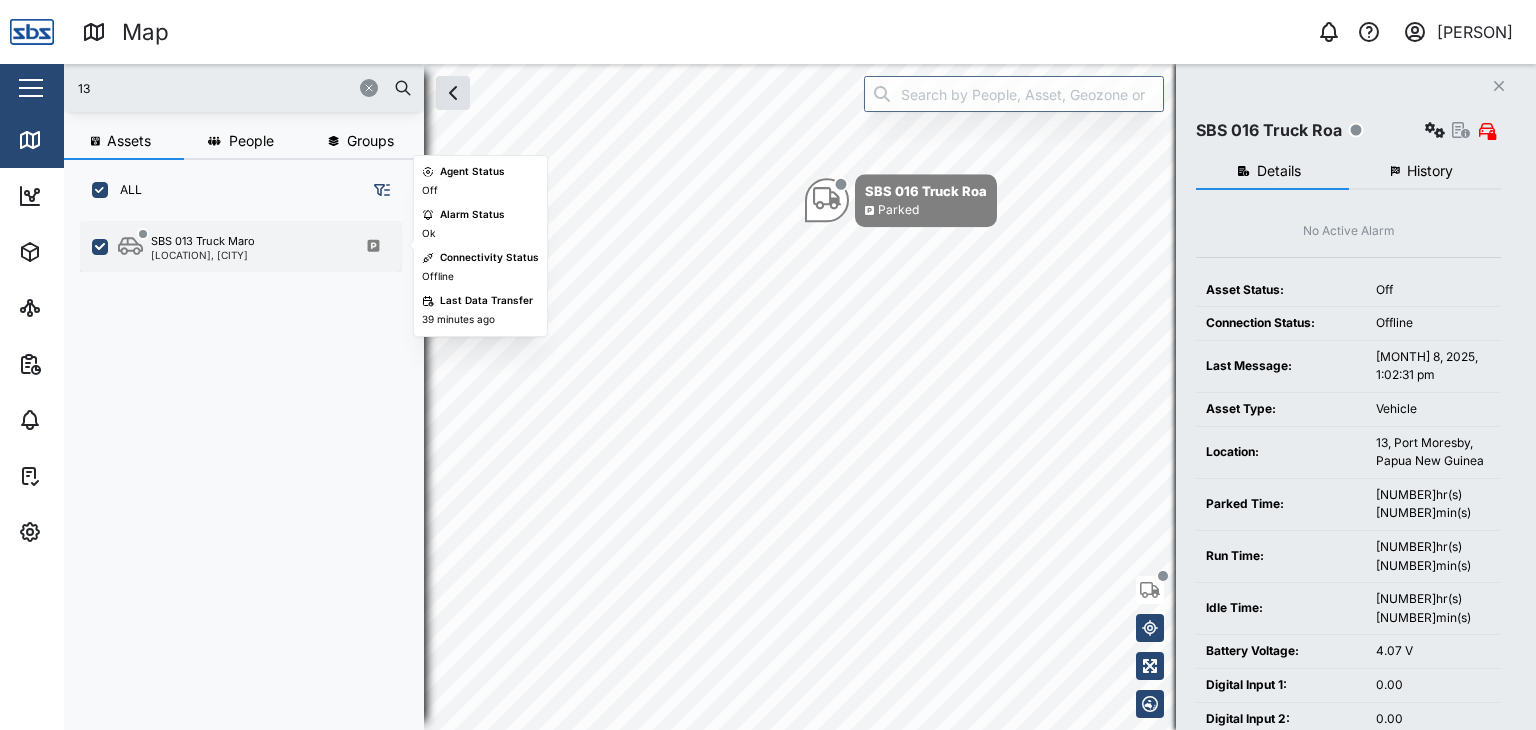 click on "SBS 013 Truck Maro [LOCATION],
[CITY]" at bounding box center [240, 246] 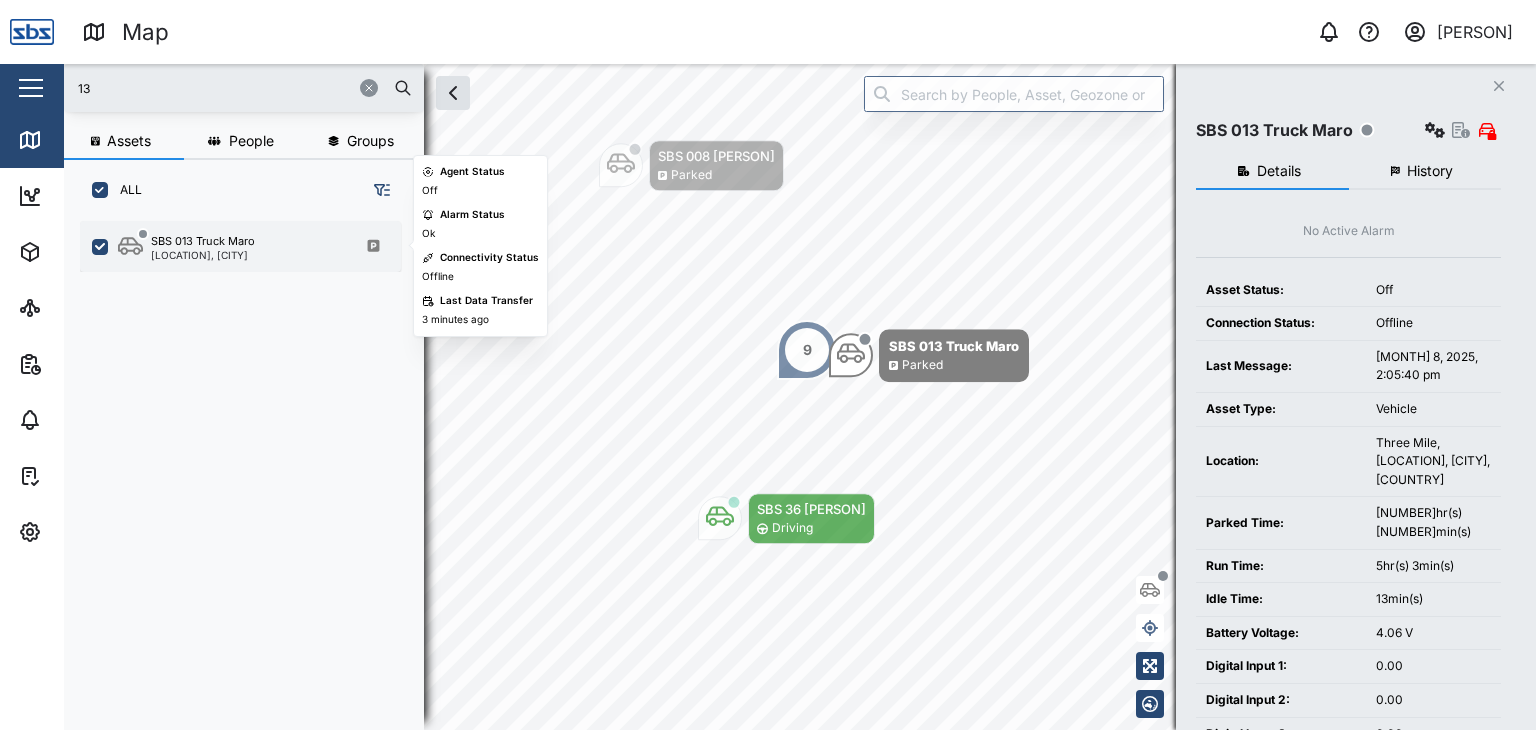 click on "SBS 013 Truck Maro [LOCATION],
[CITY]" at bounding box center (240, 246) 